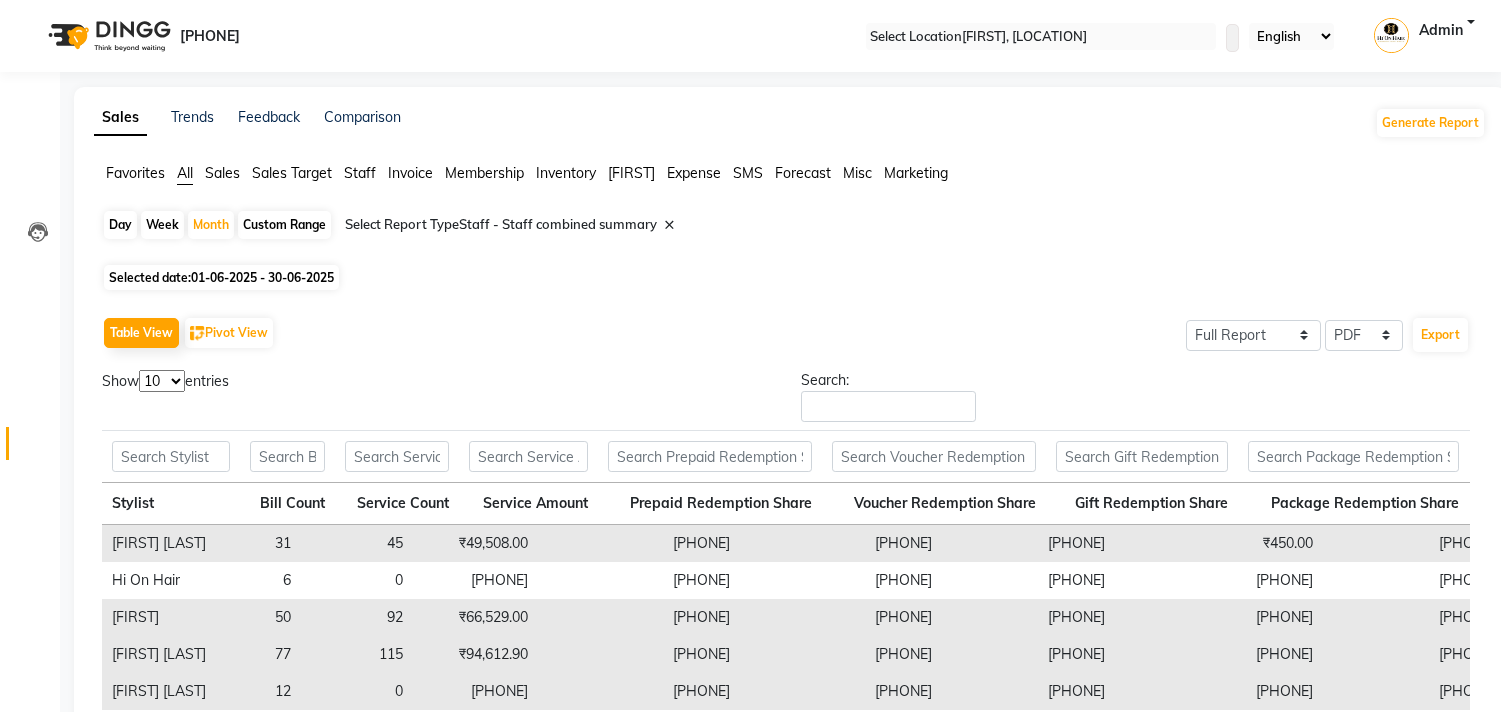 scroll, scrollTop: 157, scrollLeft: 0, axis: vertical 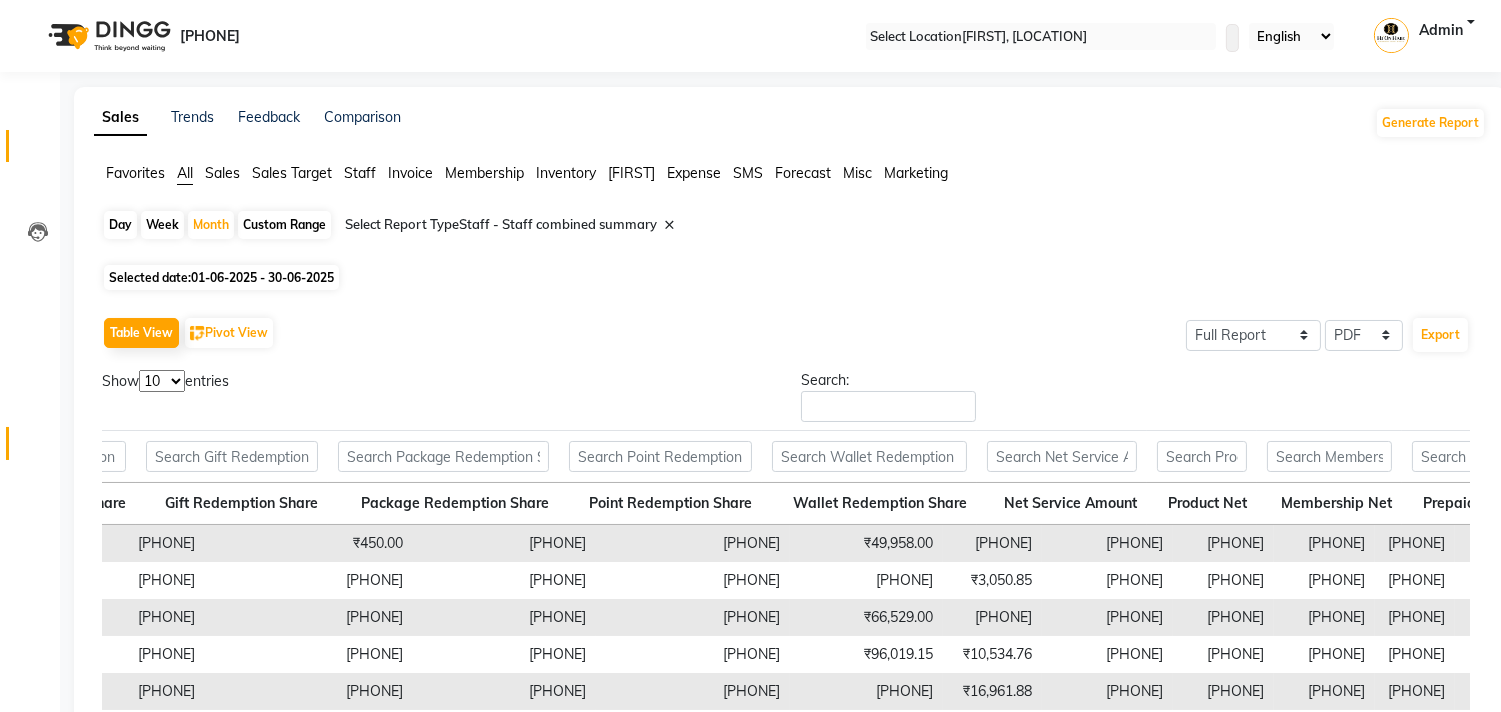 click on "Invoice" at bounding box center (30, 146) 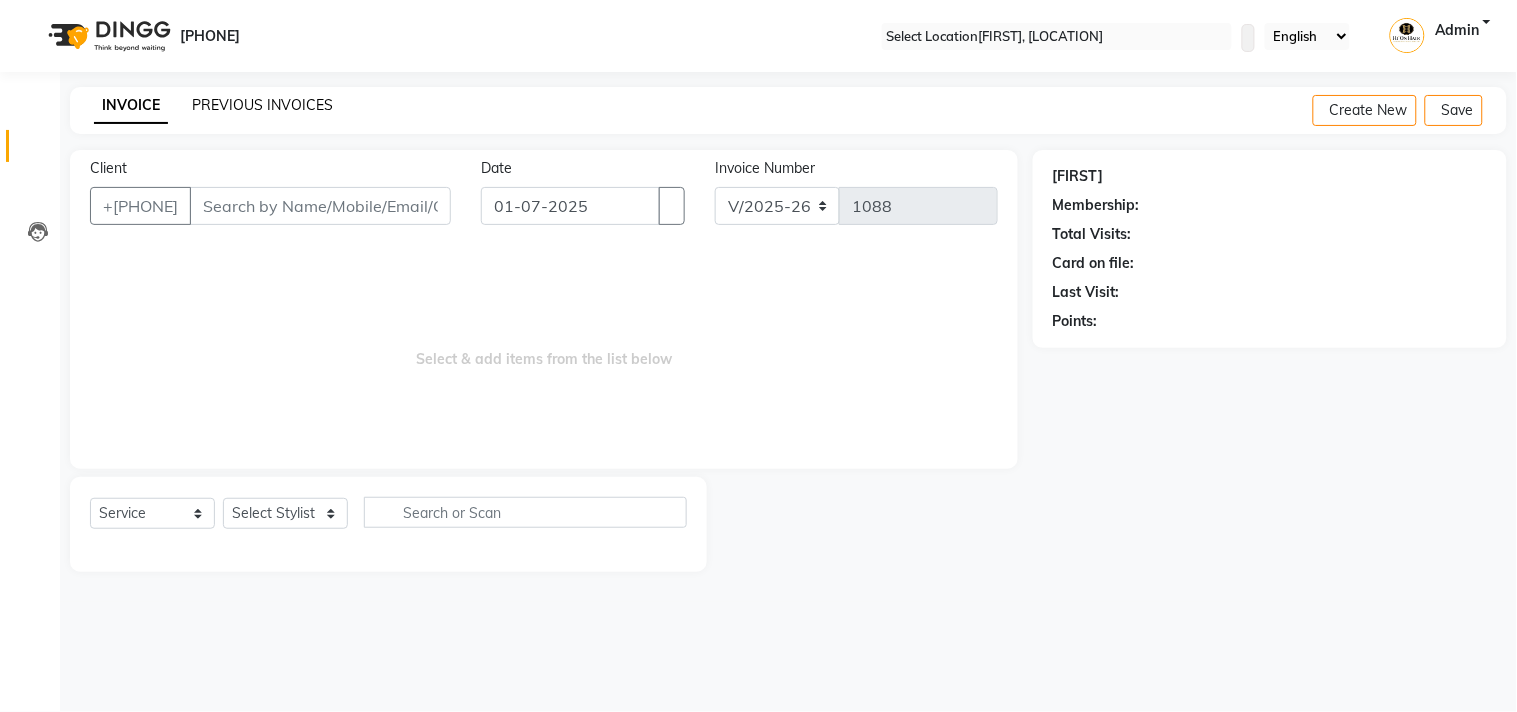 click on "PREVIOUS INVOICES" at bounding box center [262, 105] 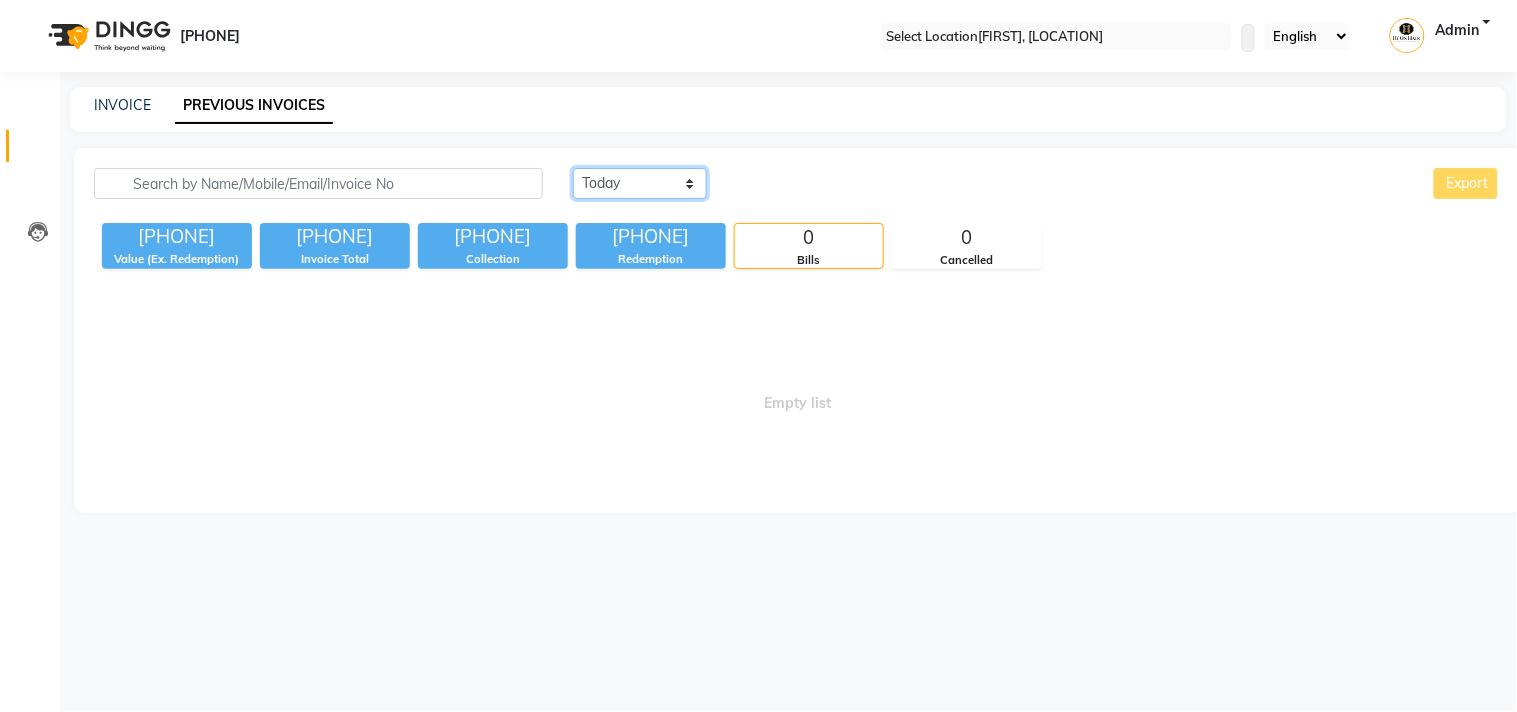 click on "Today Yesterday Custom Range" at bounding box center (640, 183) 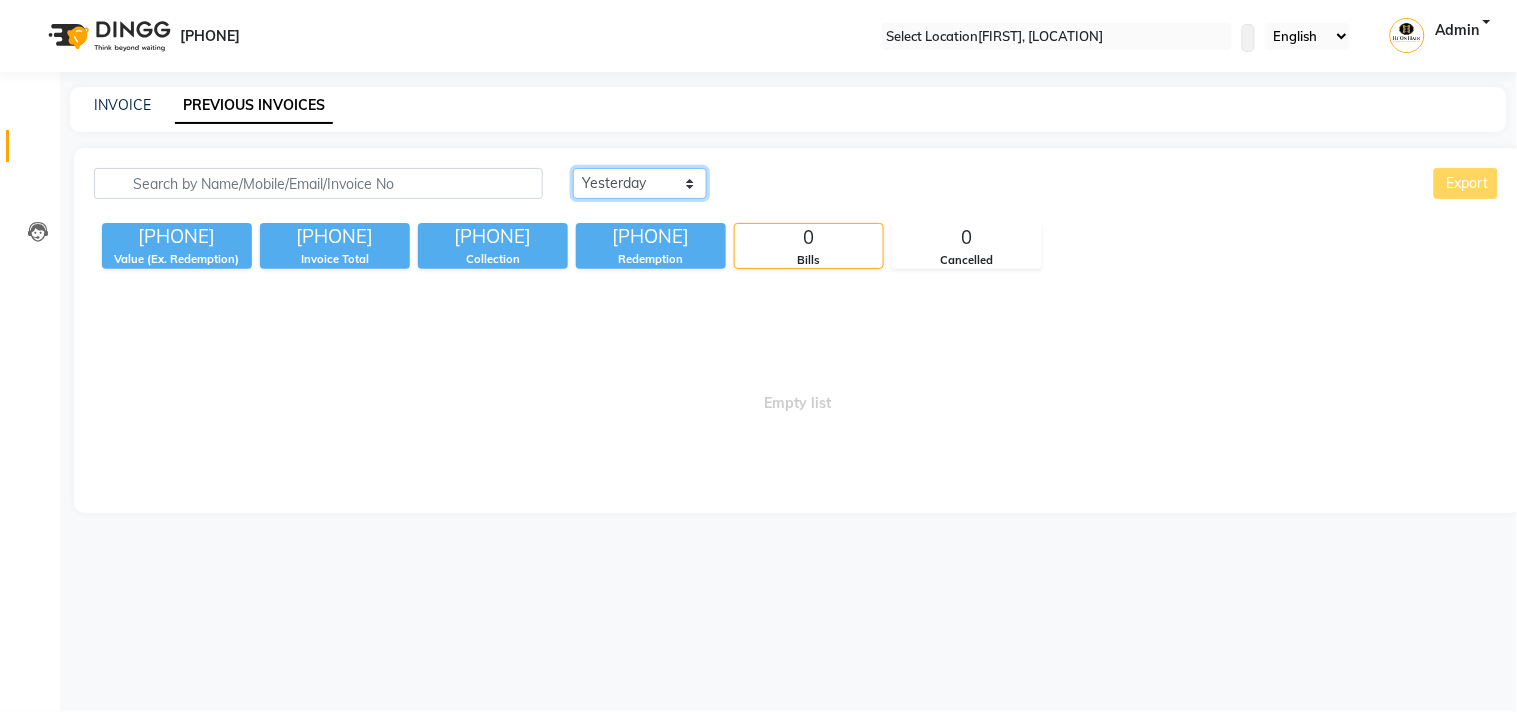 click on "Today Yesterday Custom Range" at bounding box center (640, 183) 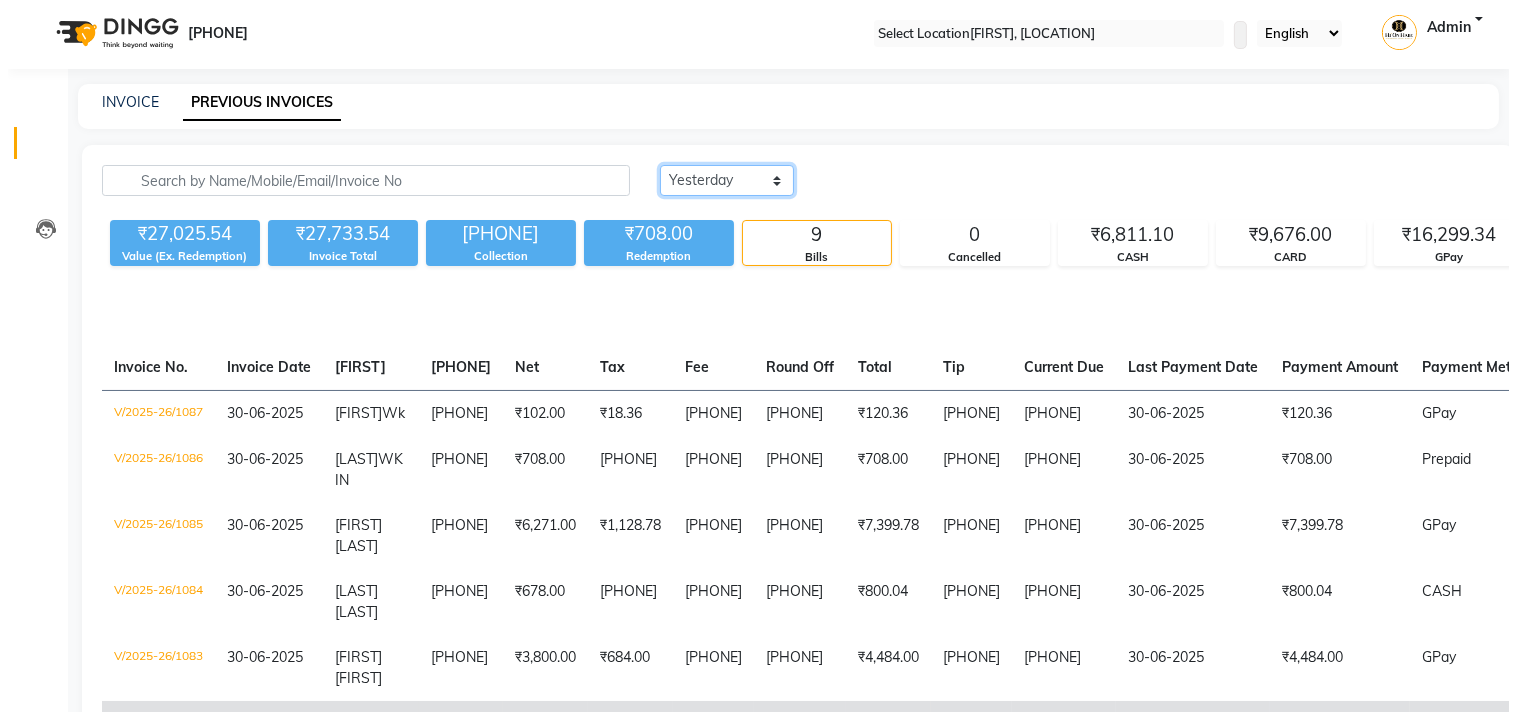 scroll, scrollTop: 0, scrollLeft: 0, axis: both 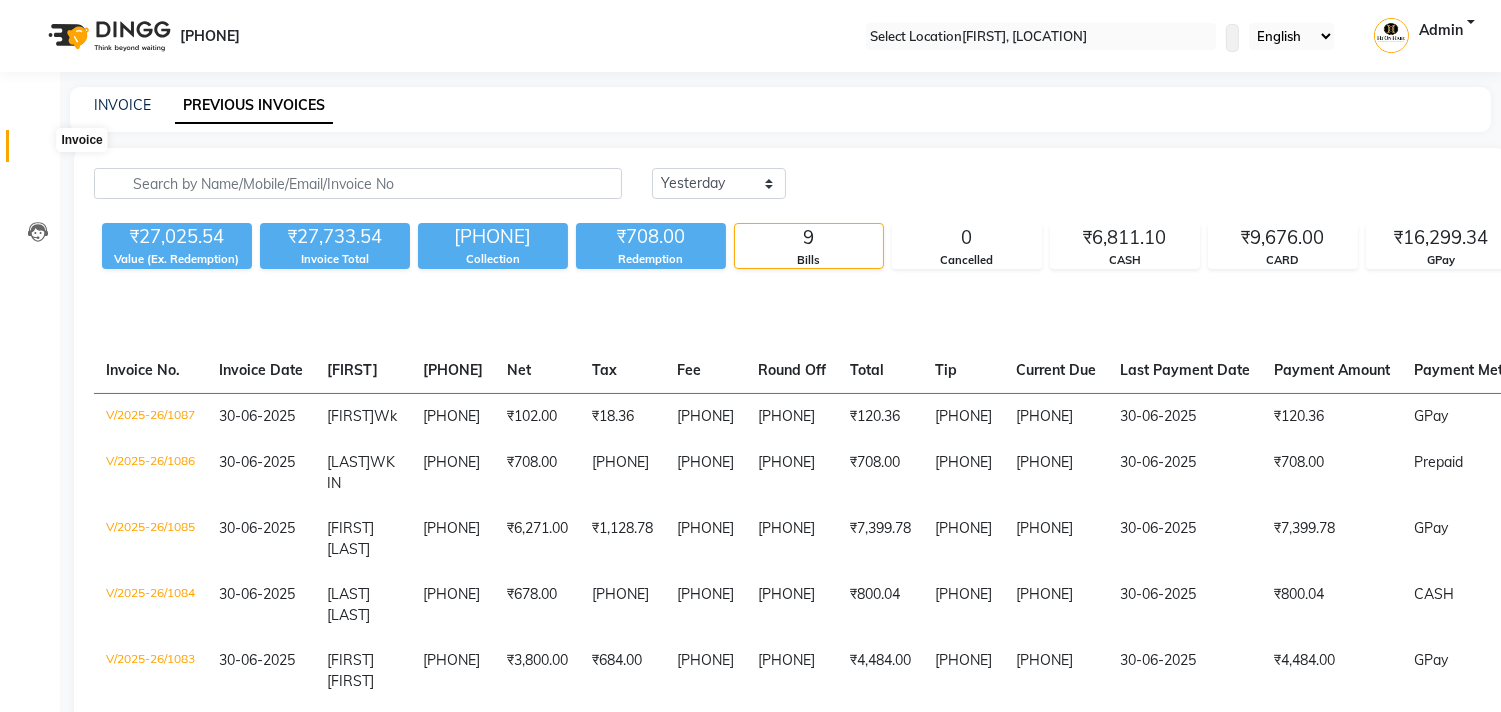 click at bounding box center (37, 151) 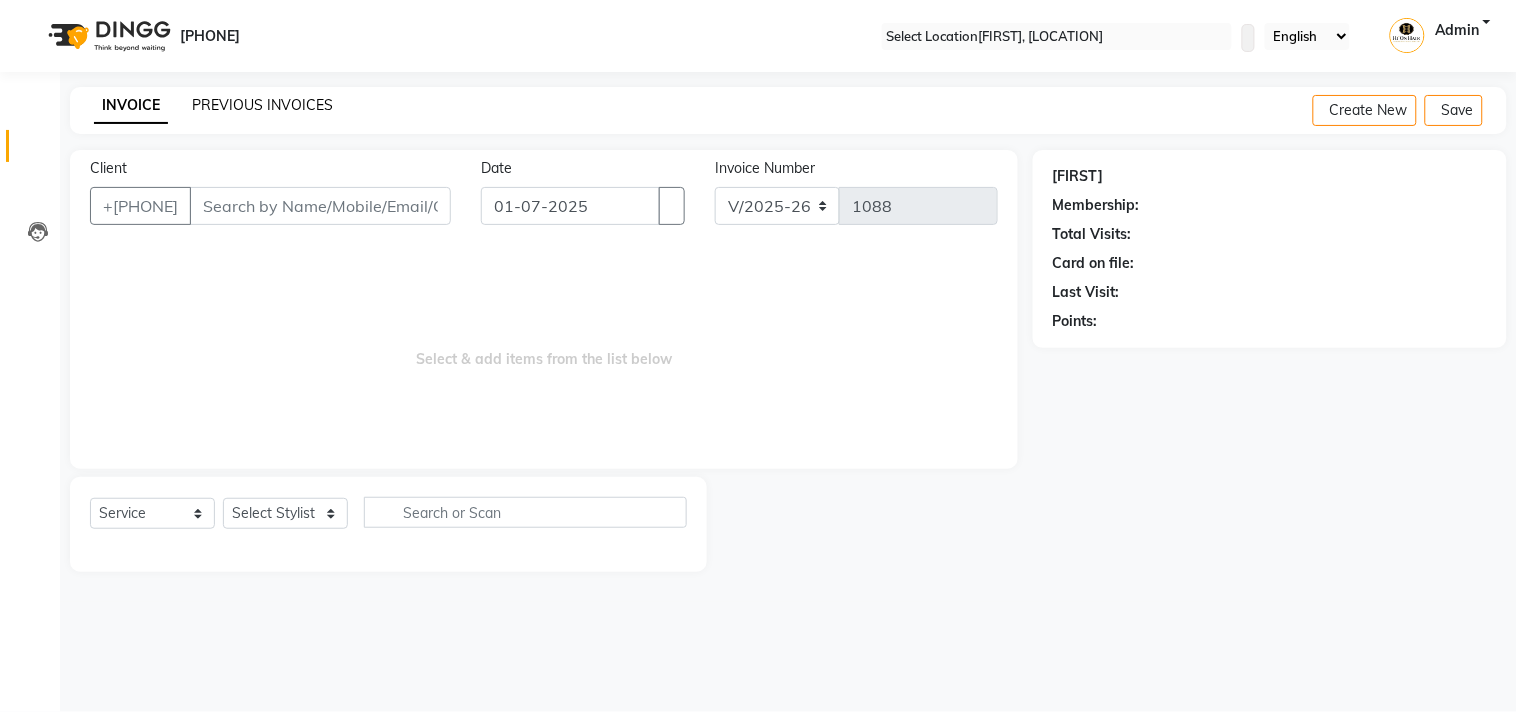 click on "PREVIOUS INVOICES" at bounding box center (262, 105) 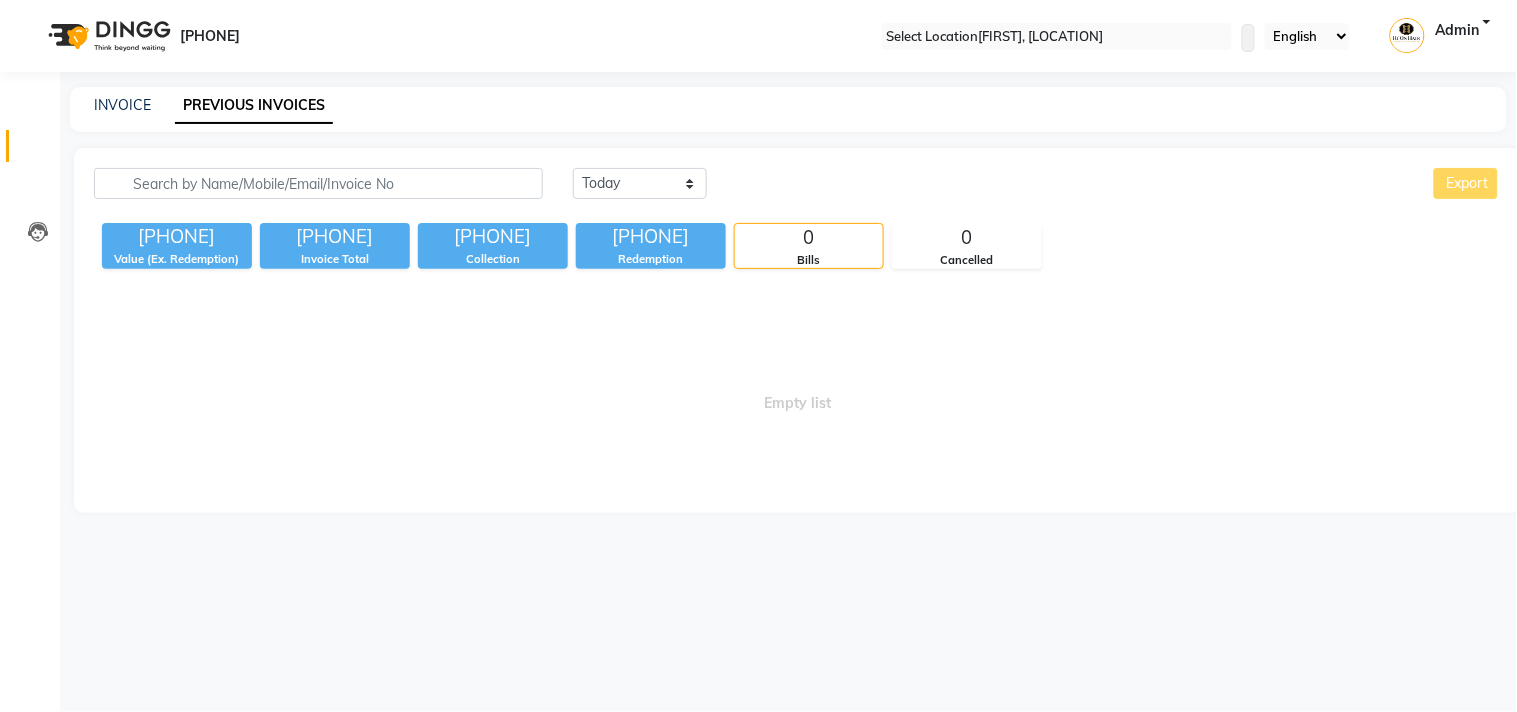 click on "Empty list" at bounding box center [798, 393] 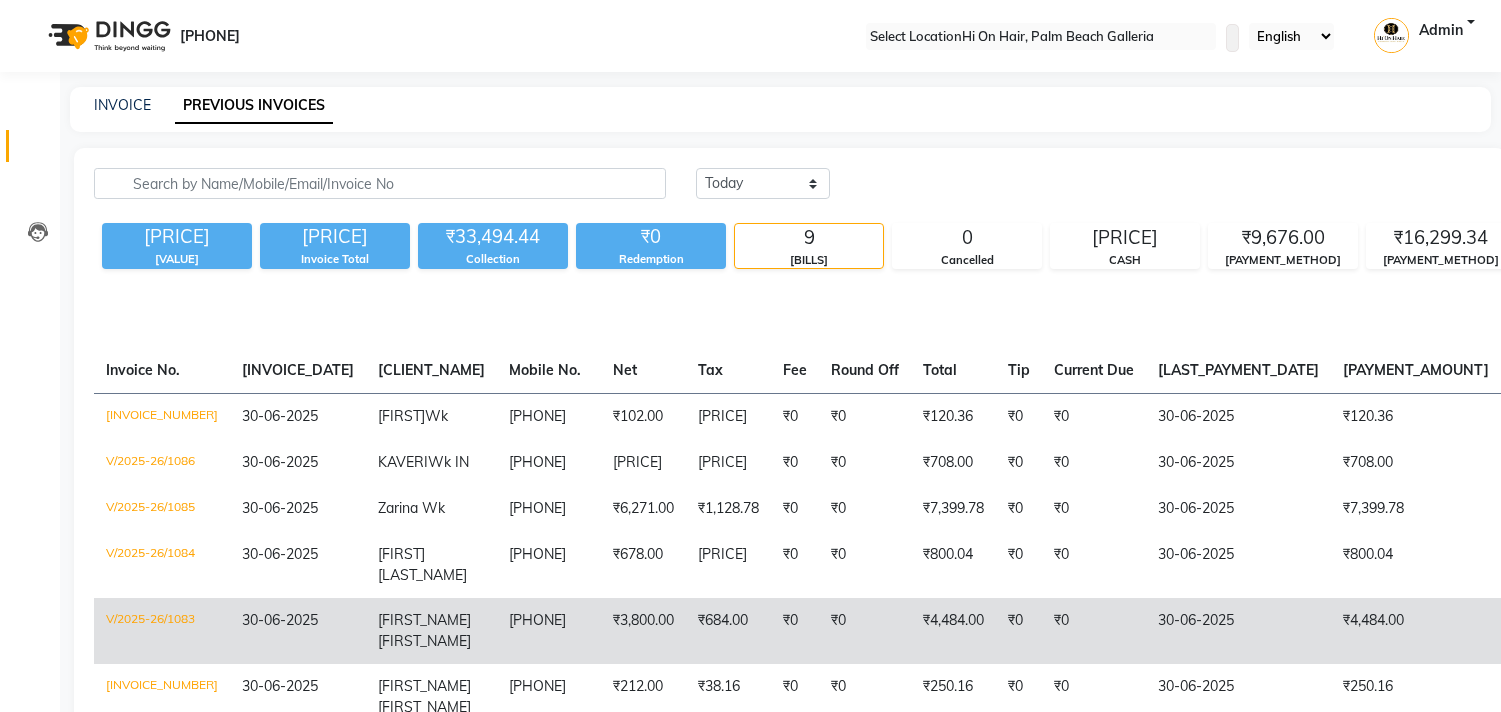 scroll, scrollTop: 204, scrollLeft: 0, axis: vertical 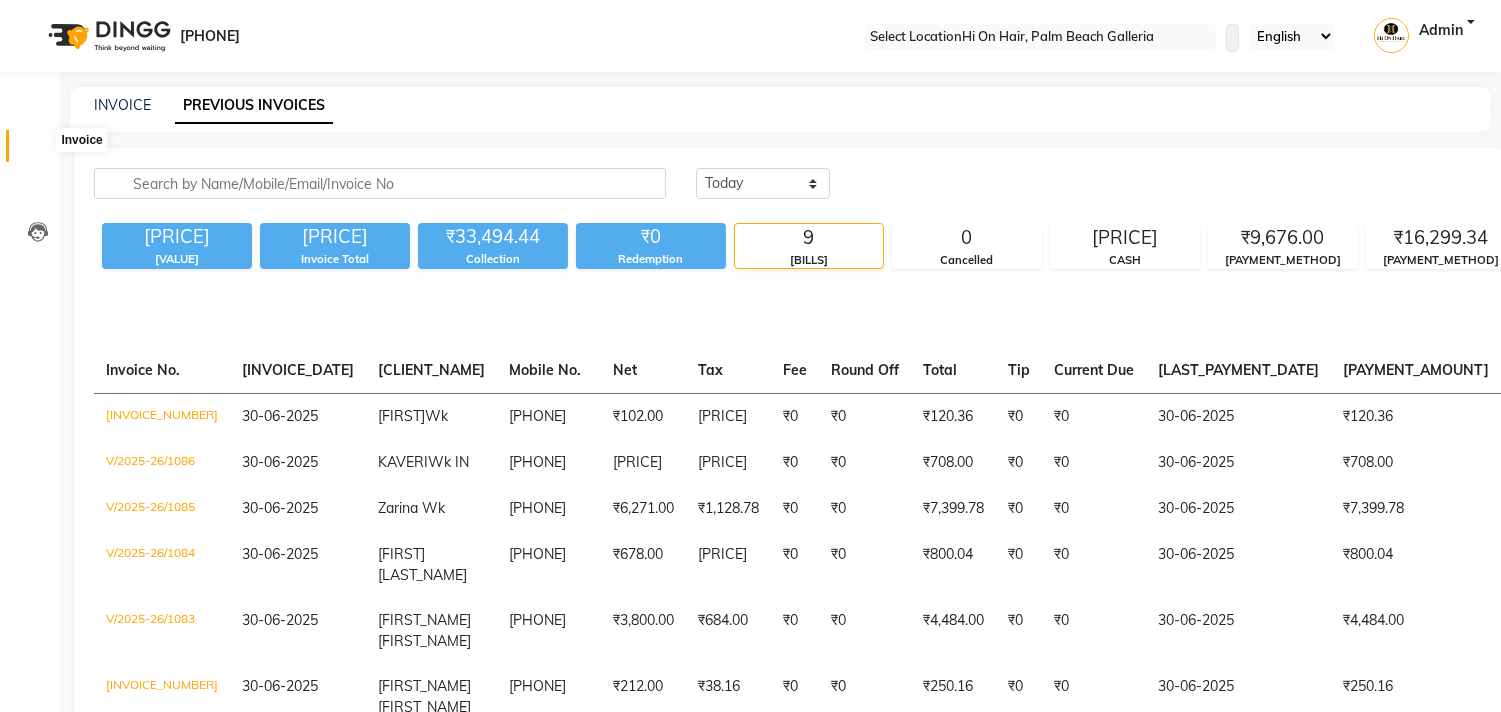 click at bounding box center [38, 151] 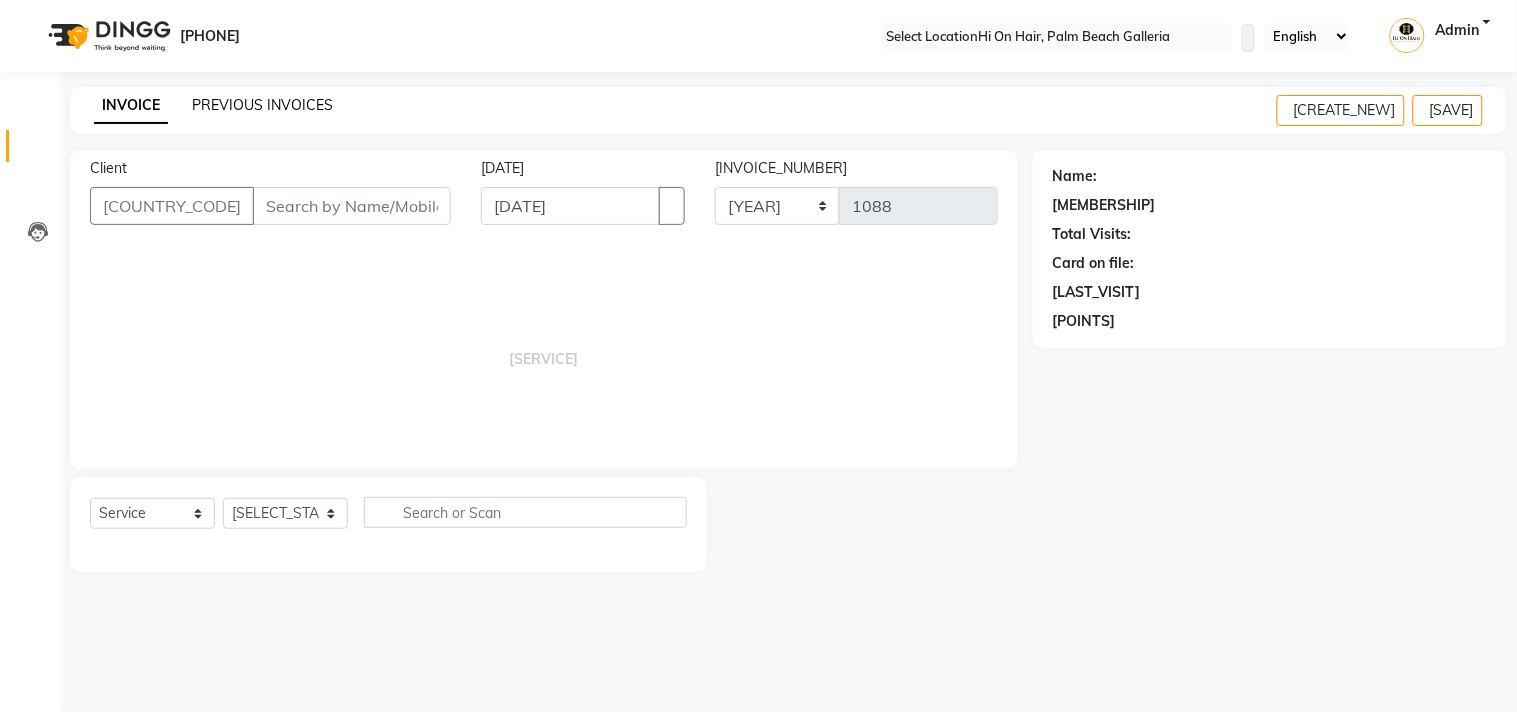 click on "PREVIOUS INVOICES" at bounding box center (262, 105) 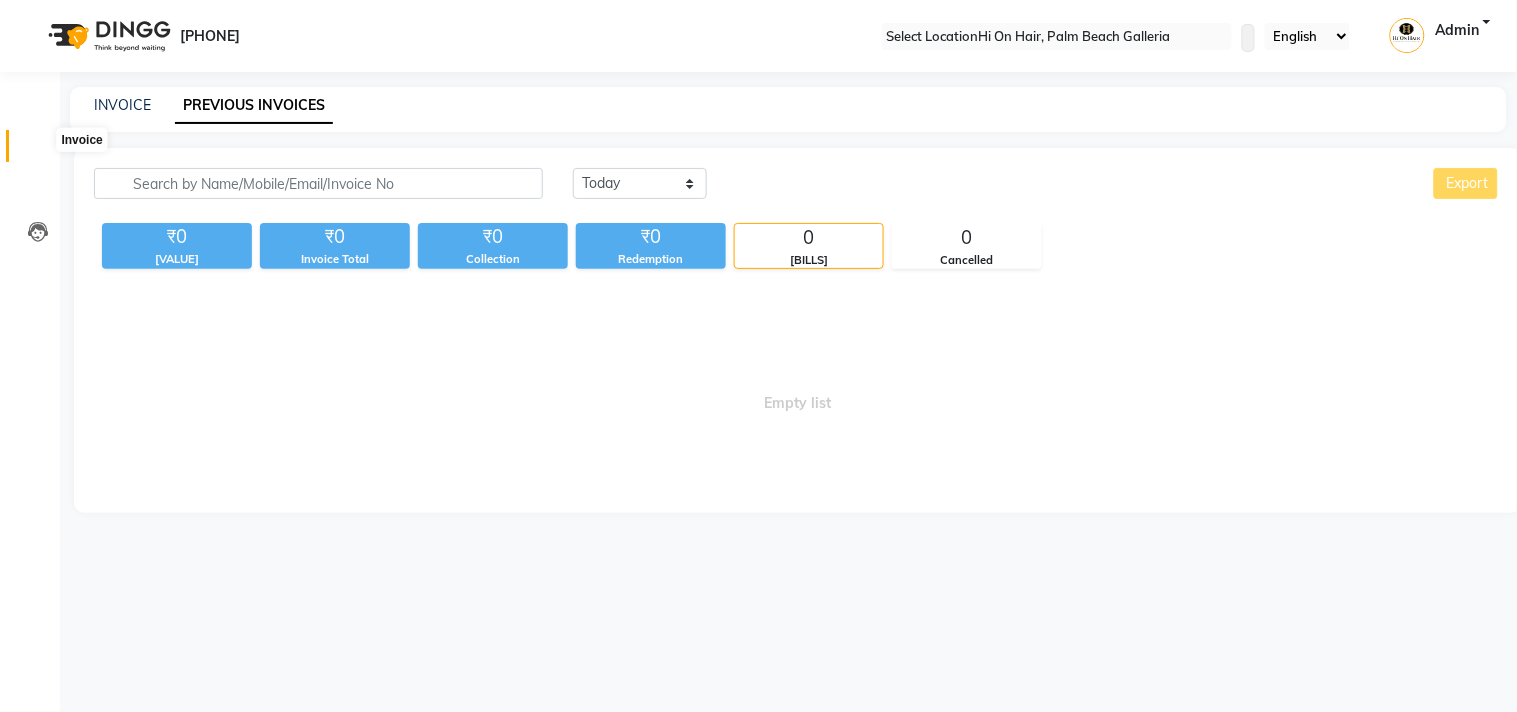 click at bounding box center [37, 151] 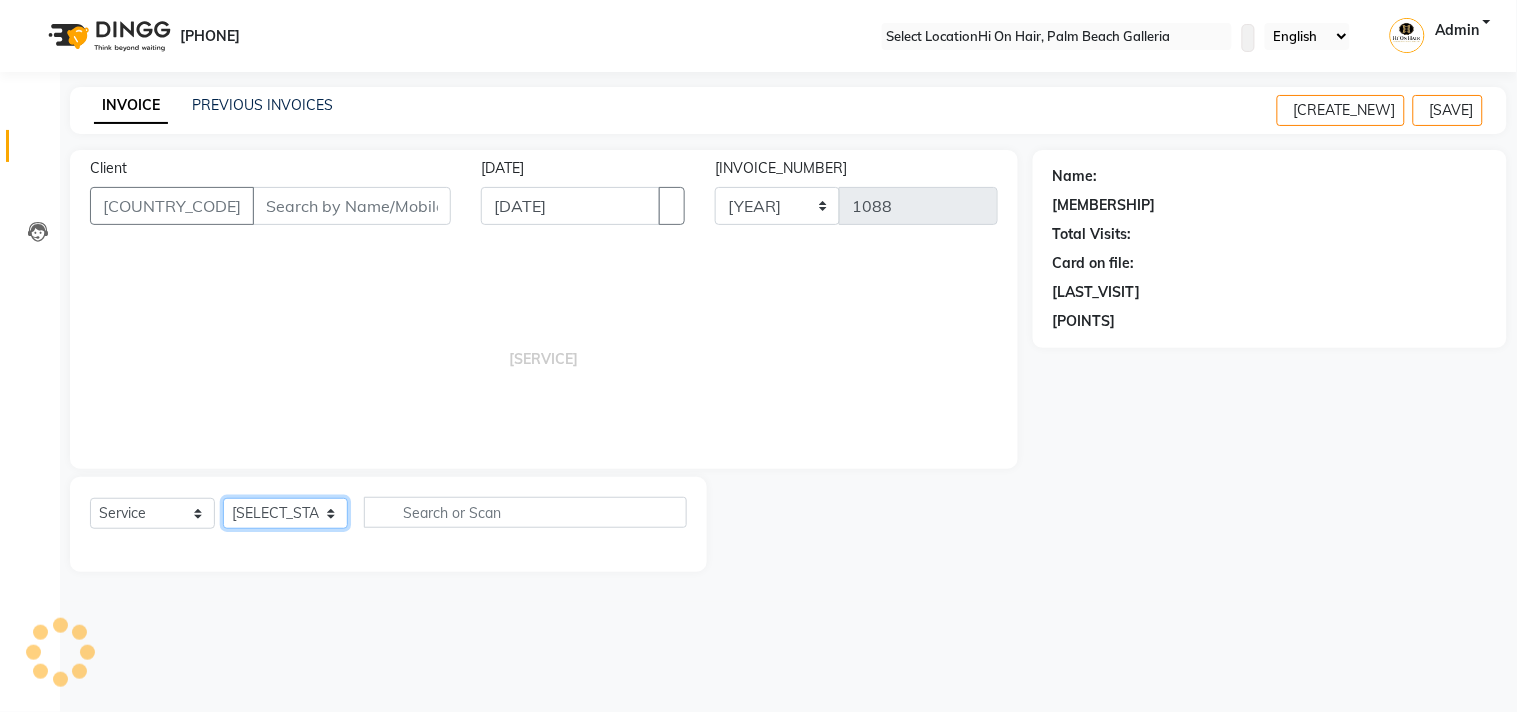 click on "Select Stylist [FIRST] [LAST] [FIRST] [LAST] [FIRST] [LAST] [FIRST] [LAST] [FIRST] [LAST] [FIRST] [LAST] [FIRST] [LAST] [FIRST] [LAST] [FIRST] [LAST] [FIRST] [LAST]" at bounding box center (285, 513) 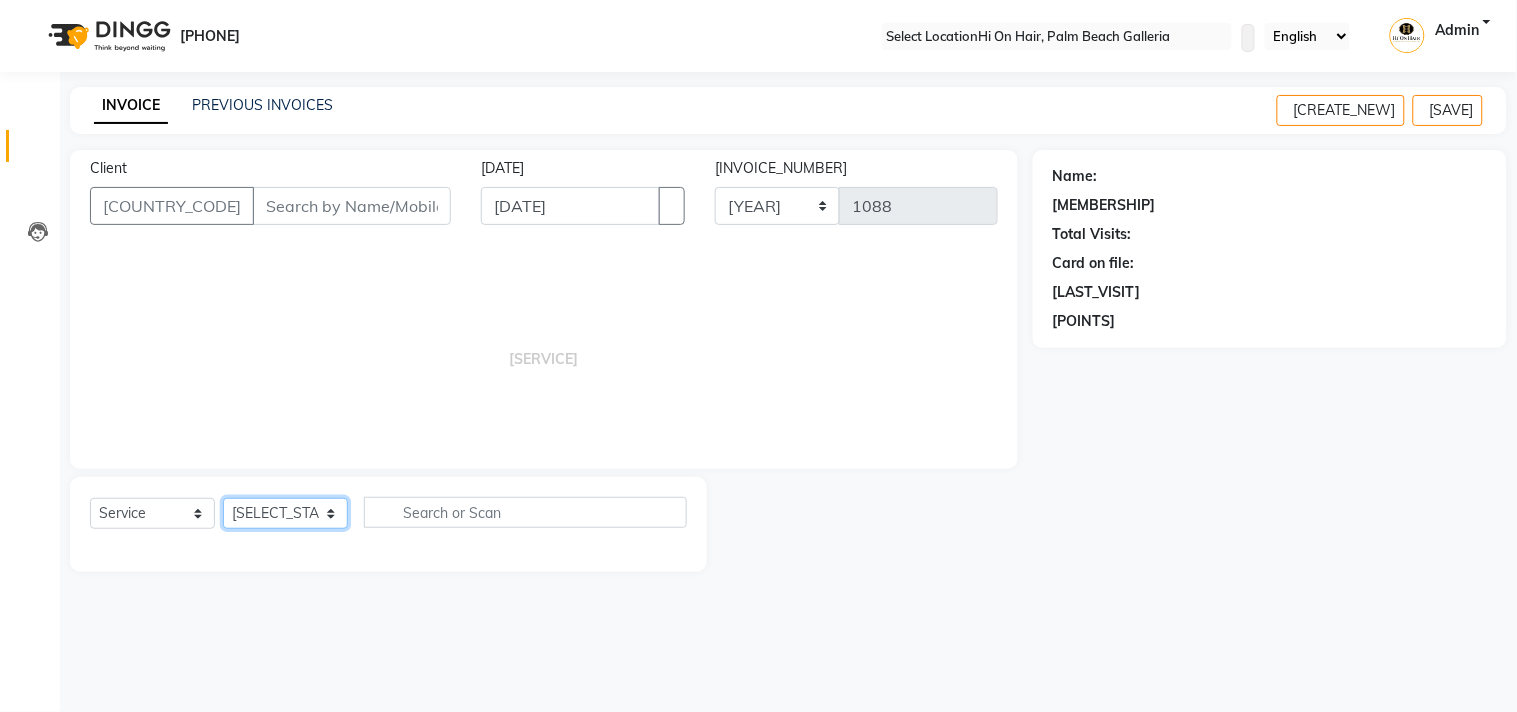 select on "[NUMBER]" 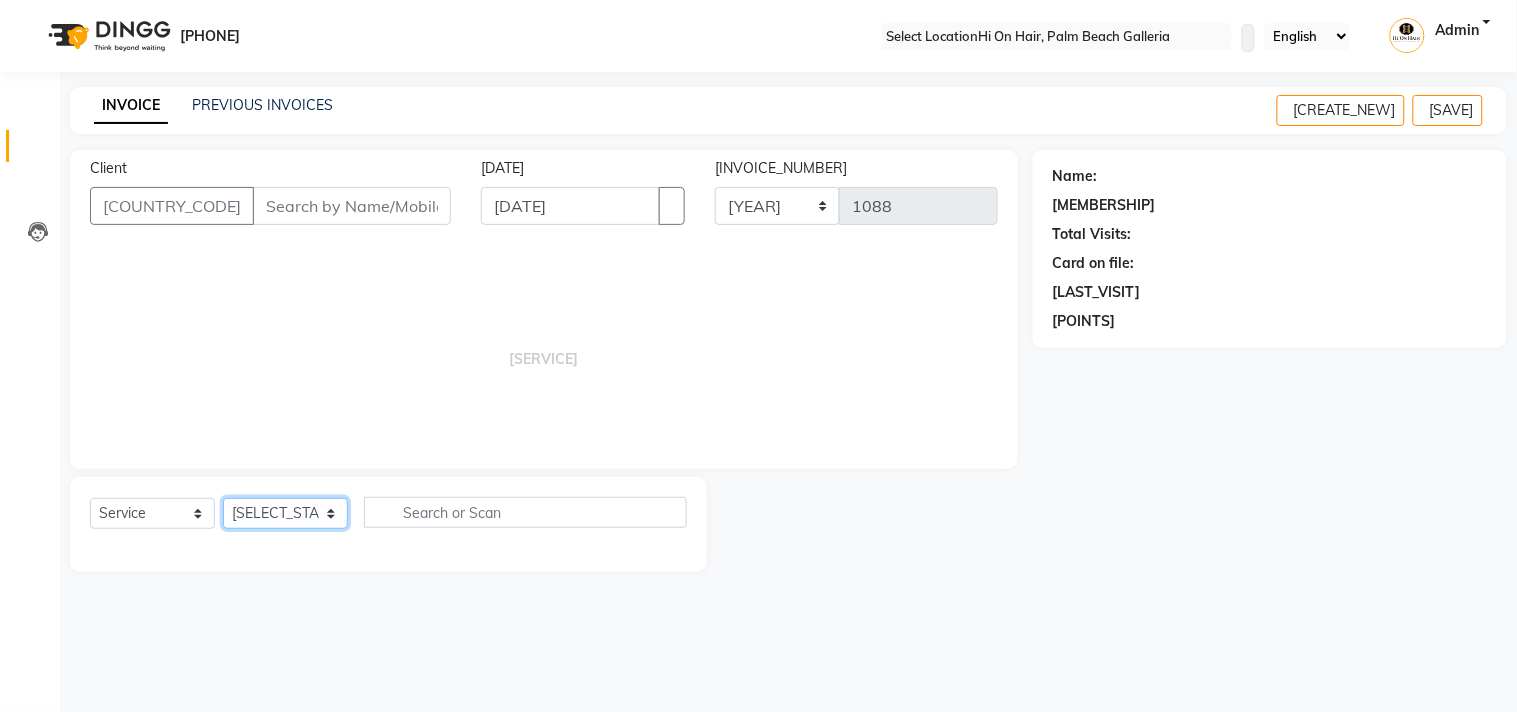 click on "Select Stylist [FIRST] [LAST] [FIRST] [LAST] [FIRST] [LAST] [FIRST] [LAST] [FIRST] [LAST] [FIRST] [LAST] [FIRST] [LAST] [FIRST] [LAST] [FIRST] [LAST] [FIRST] [LAST]" at bounding box center [285, 513] 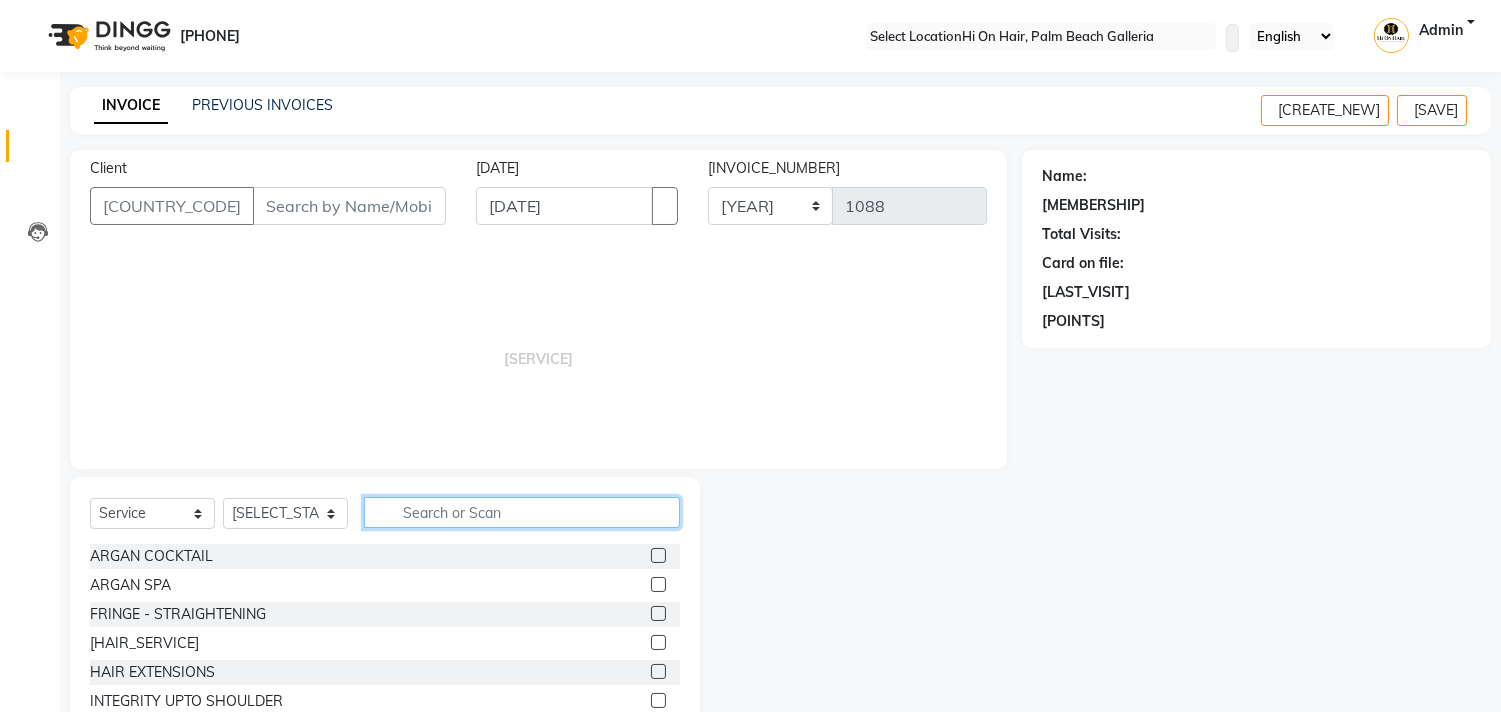 click at bounding box center [522, 512] 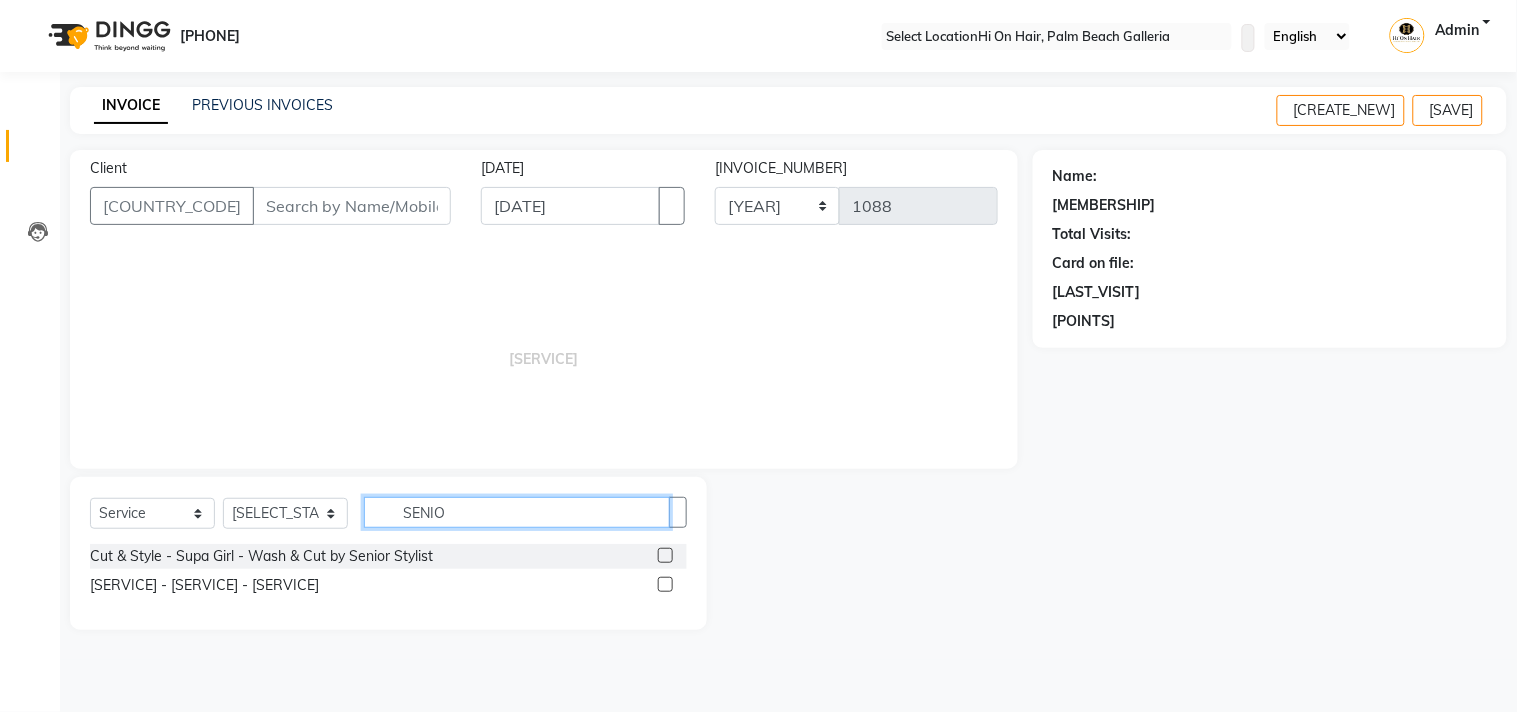 type on "SENIO" 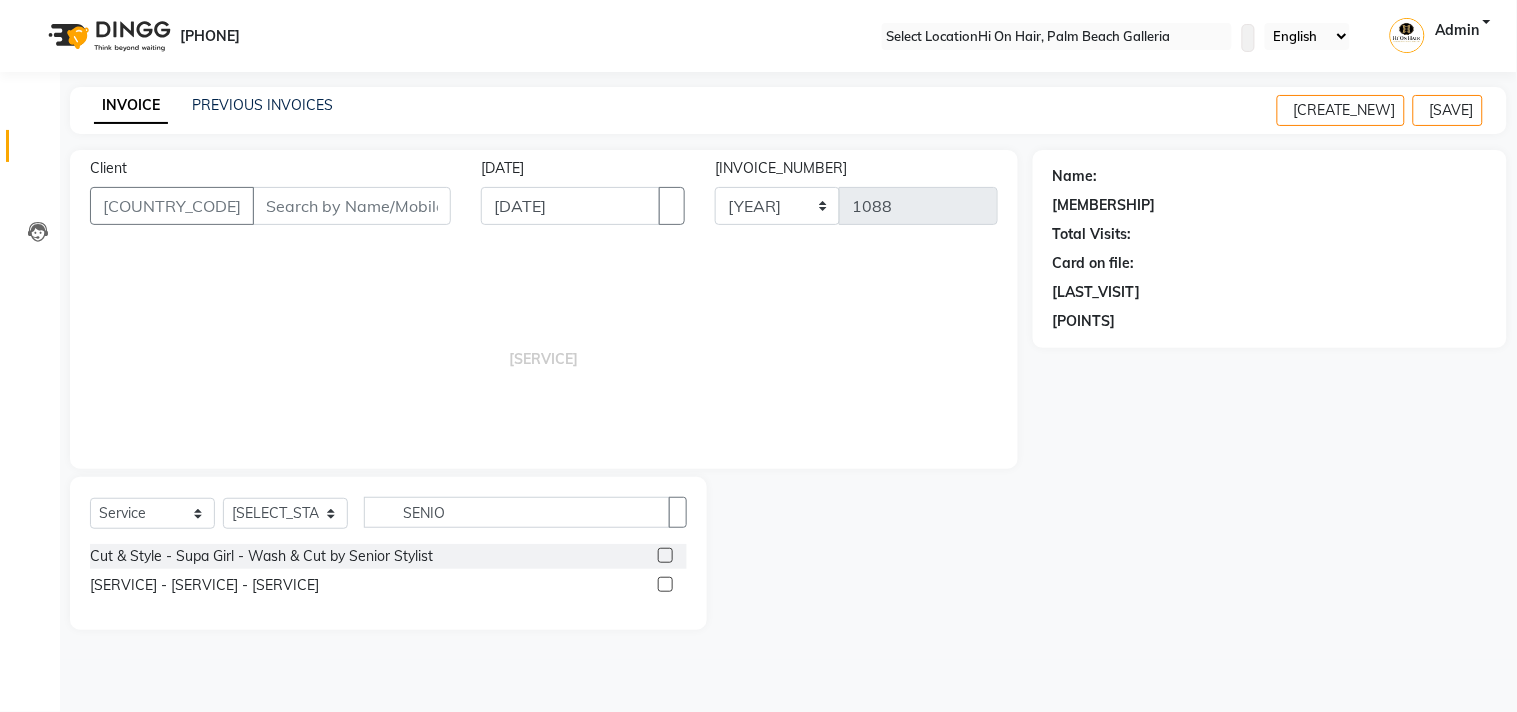 click at bounding box center [665, 584] 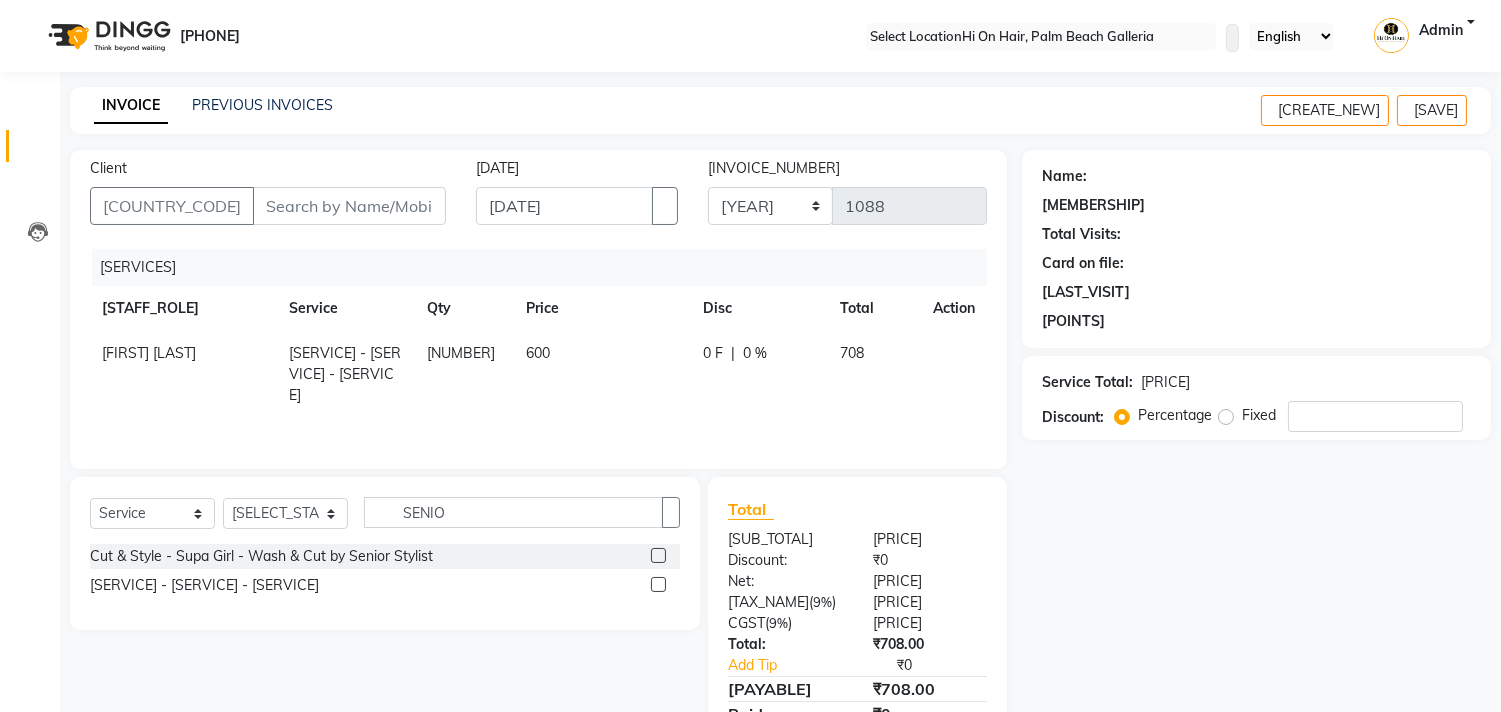 click on "600" at bounding box center (602, 374) 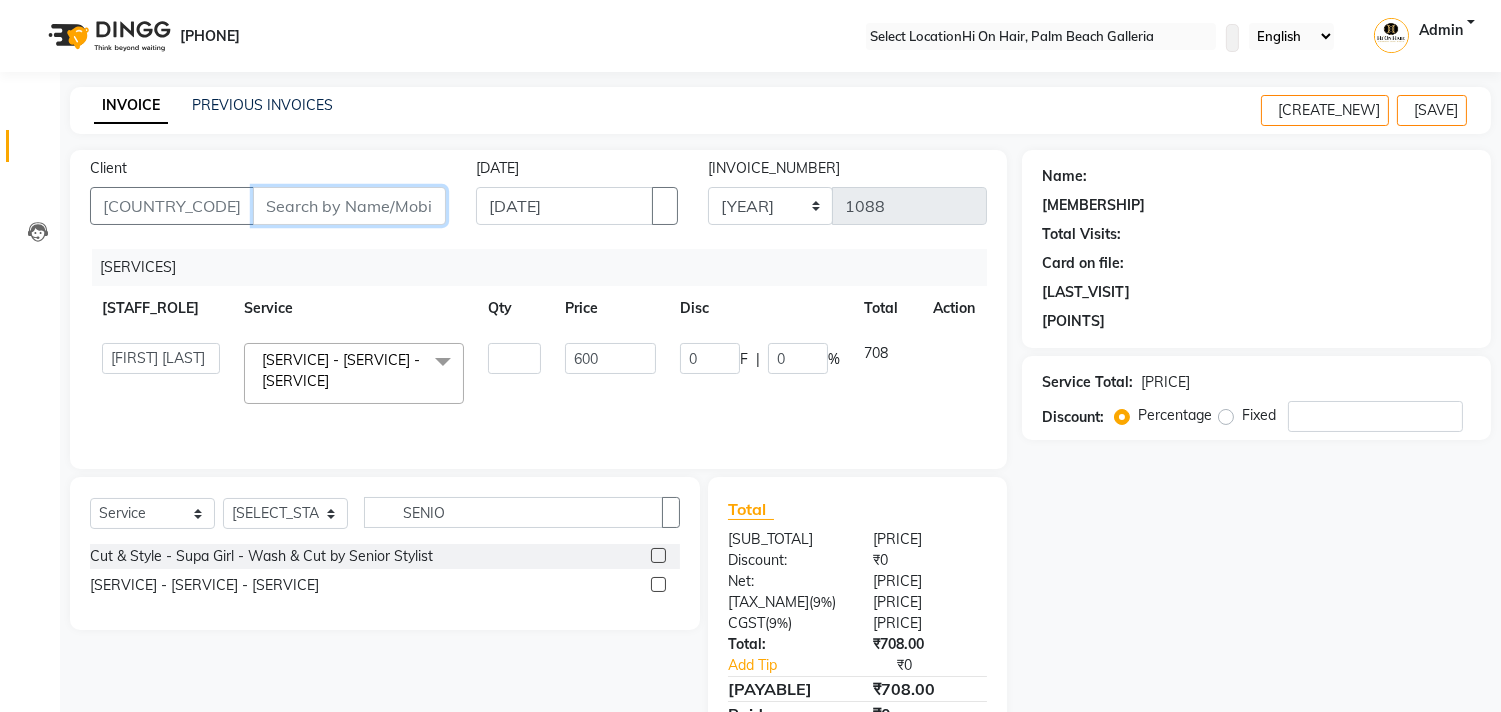 click on "Client" at bounding box center [349, 206] 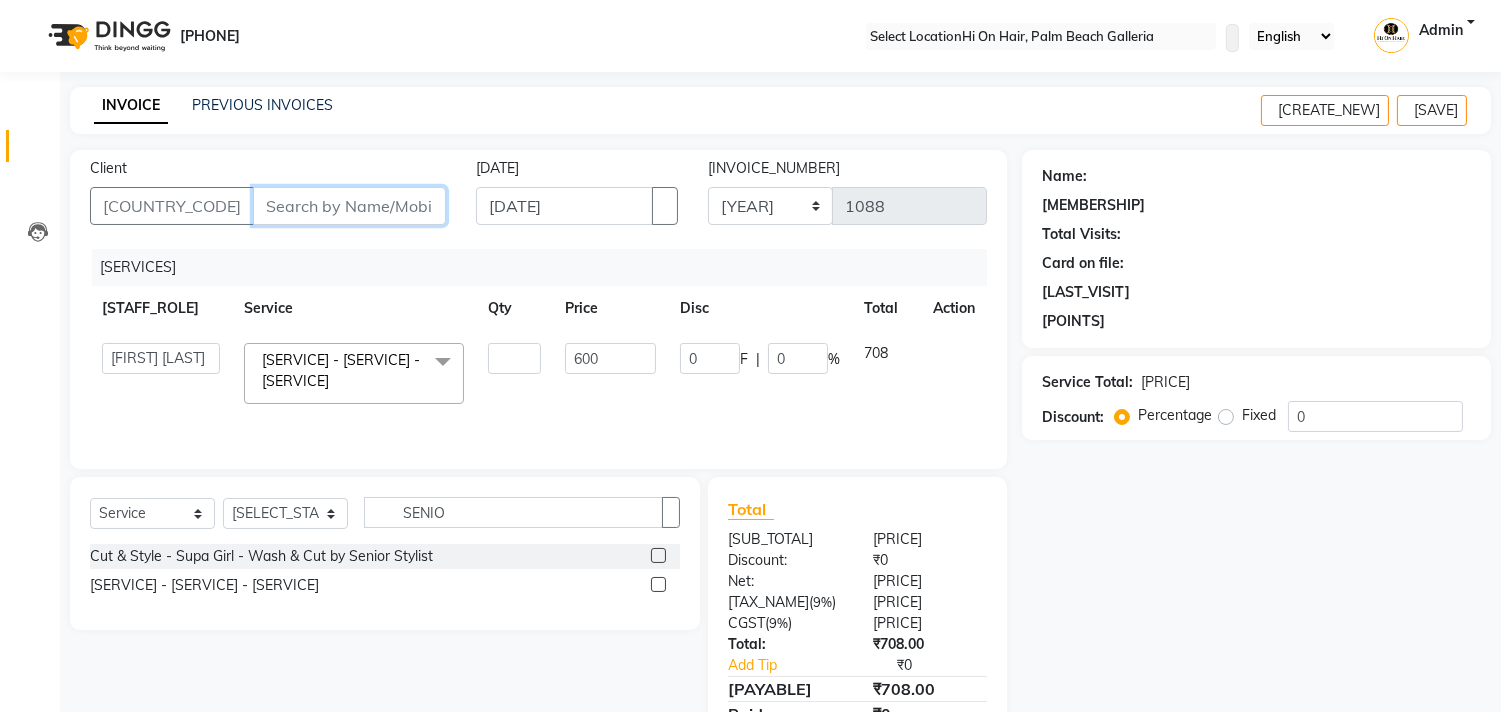 click on "Client" at bounding box center (349, 206) 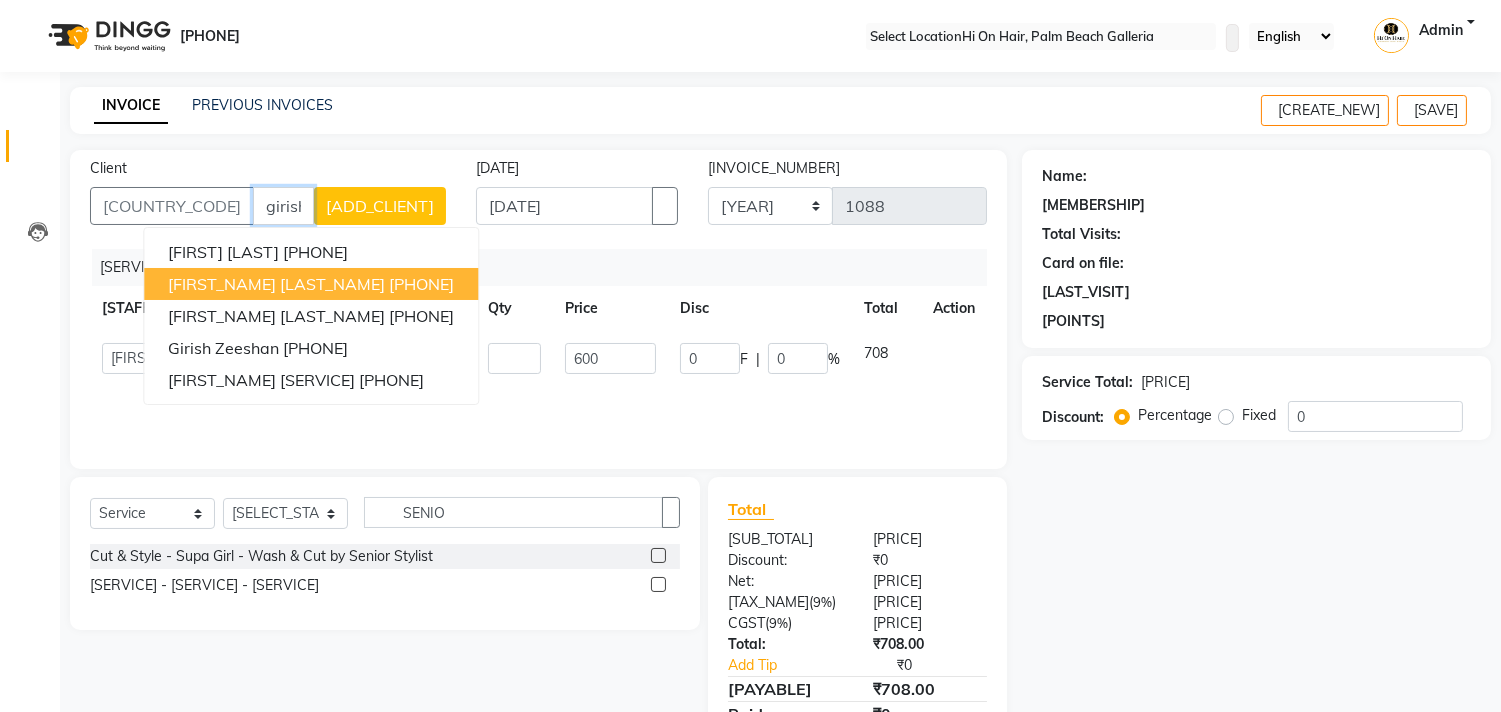 click on "[PHONE]" at bounding box center [421, 284] 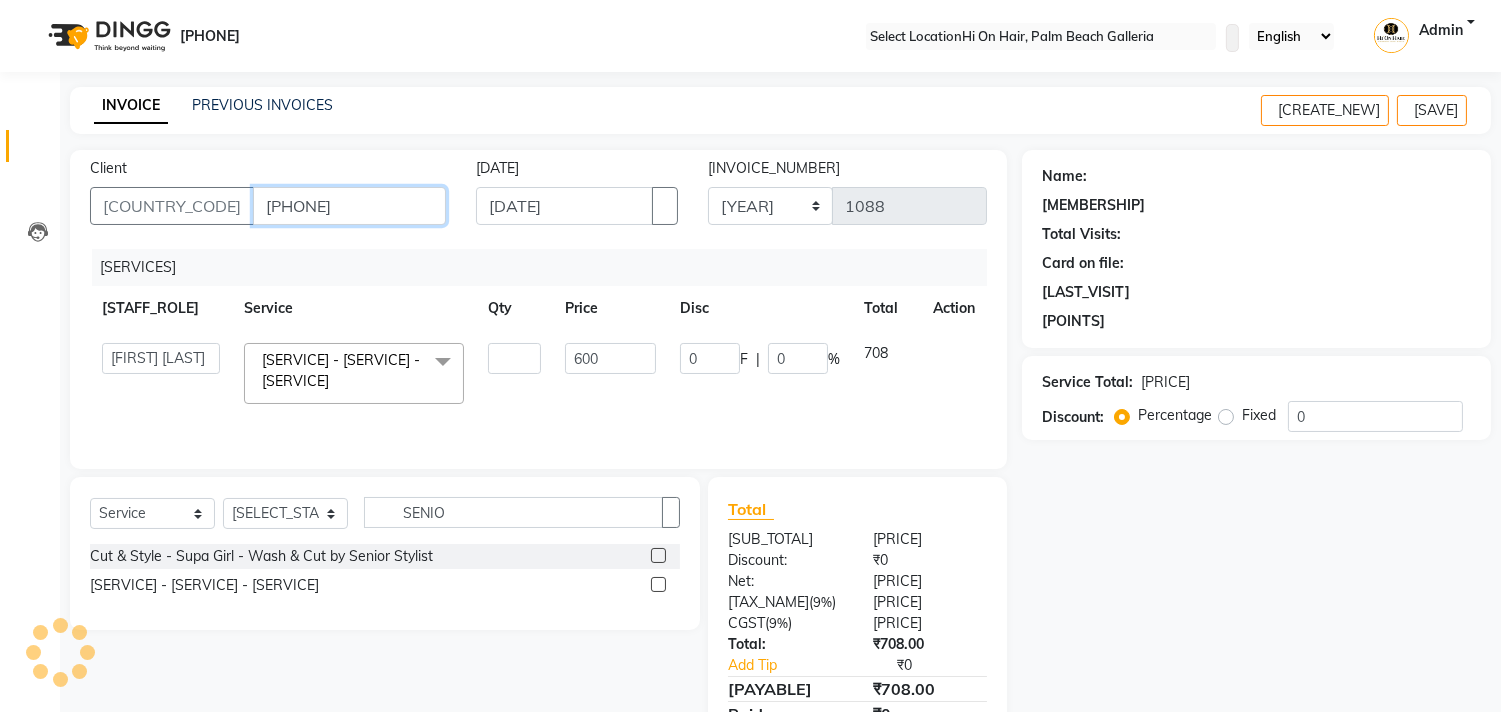 type on "[PHONE]" 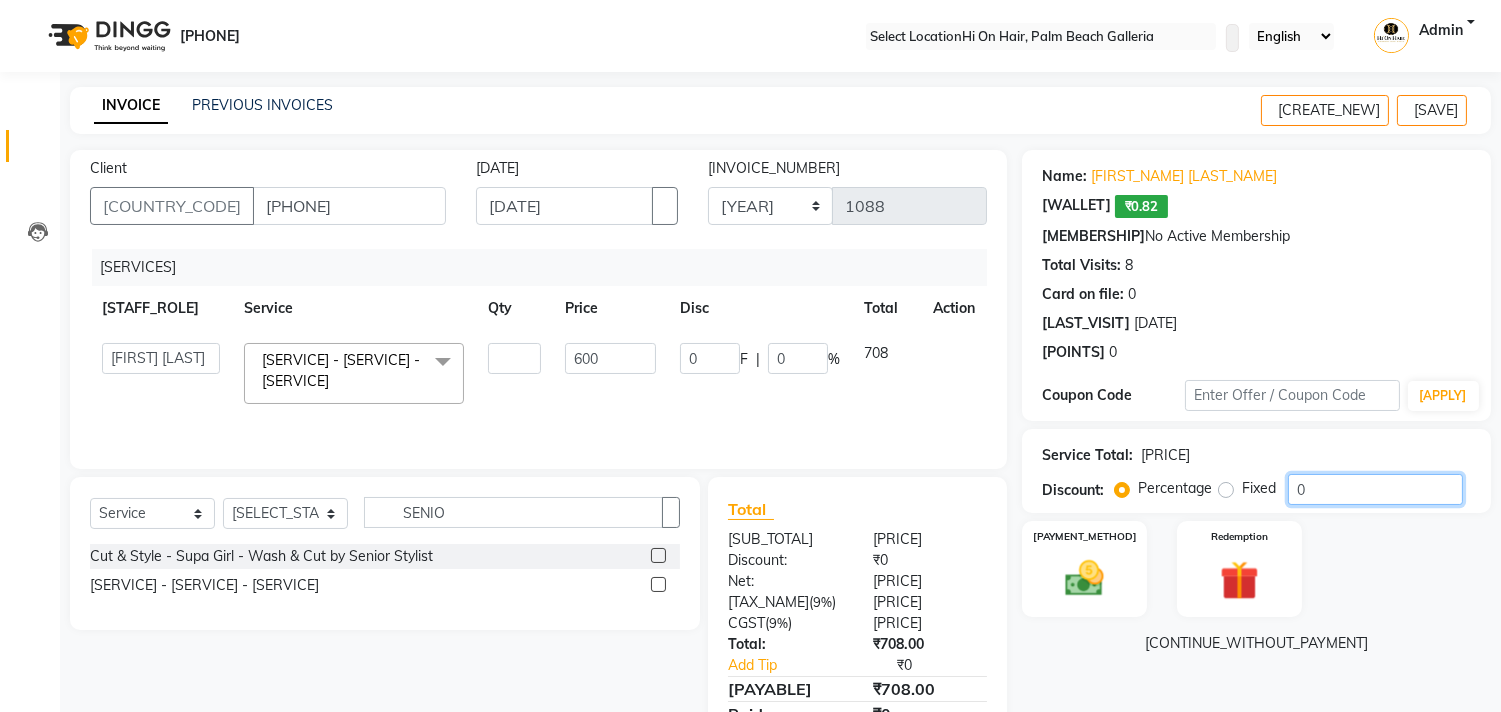 click on "0" at bounding box center (1375, 489) 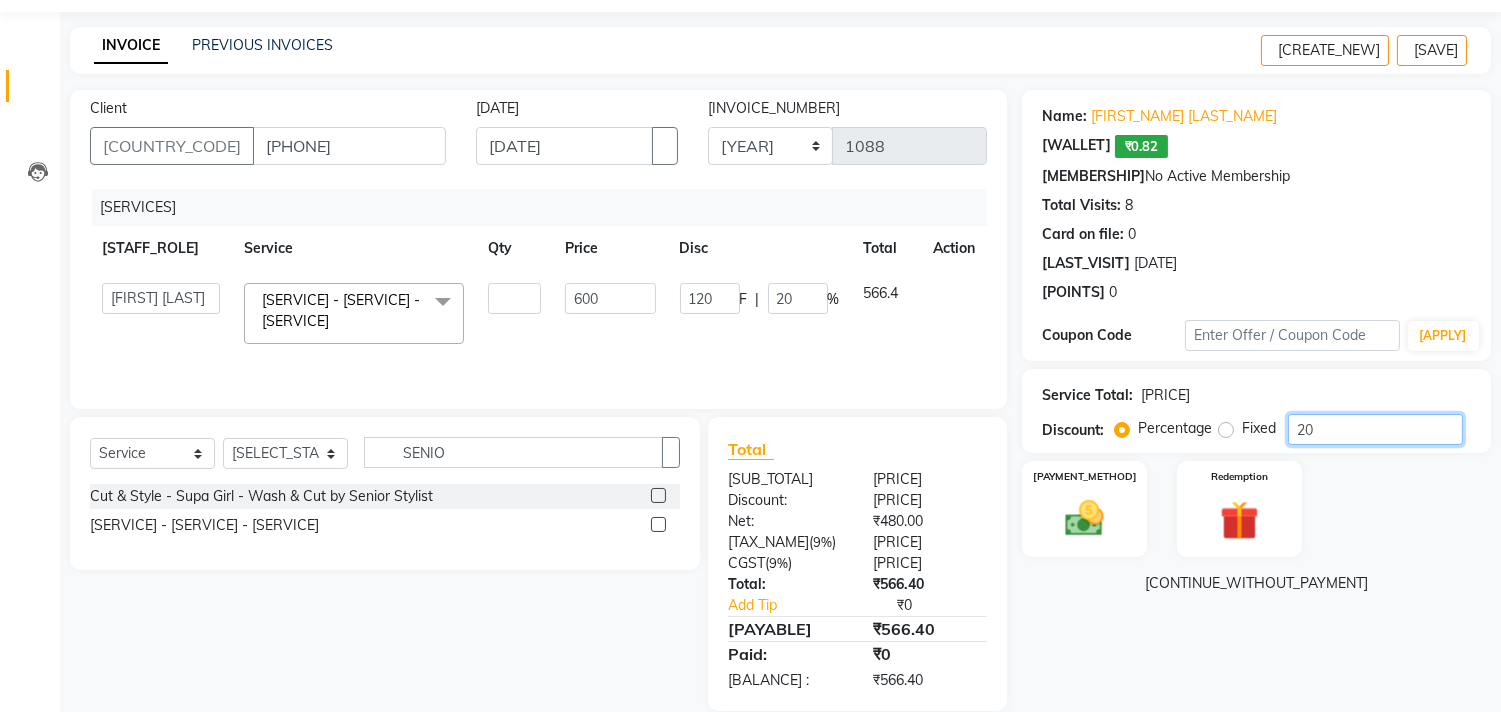 scroll, scrollTop: 108, scrollLeft: 0, axis: vertical 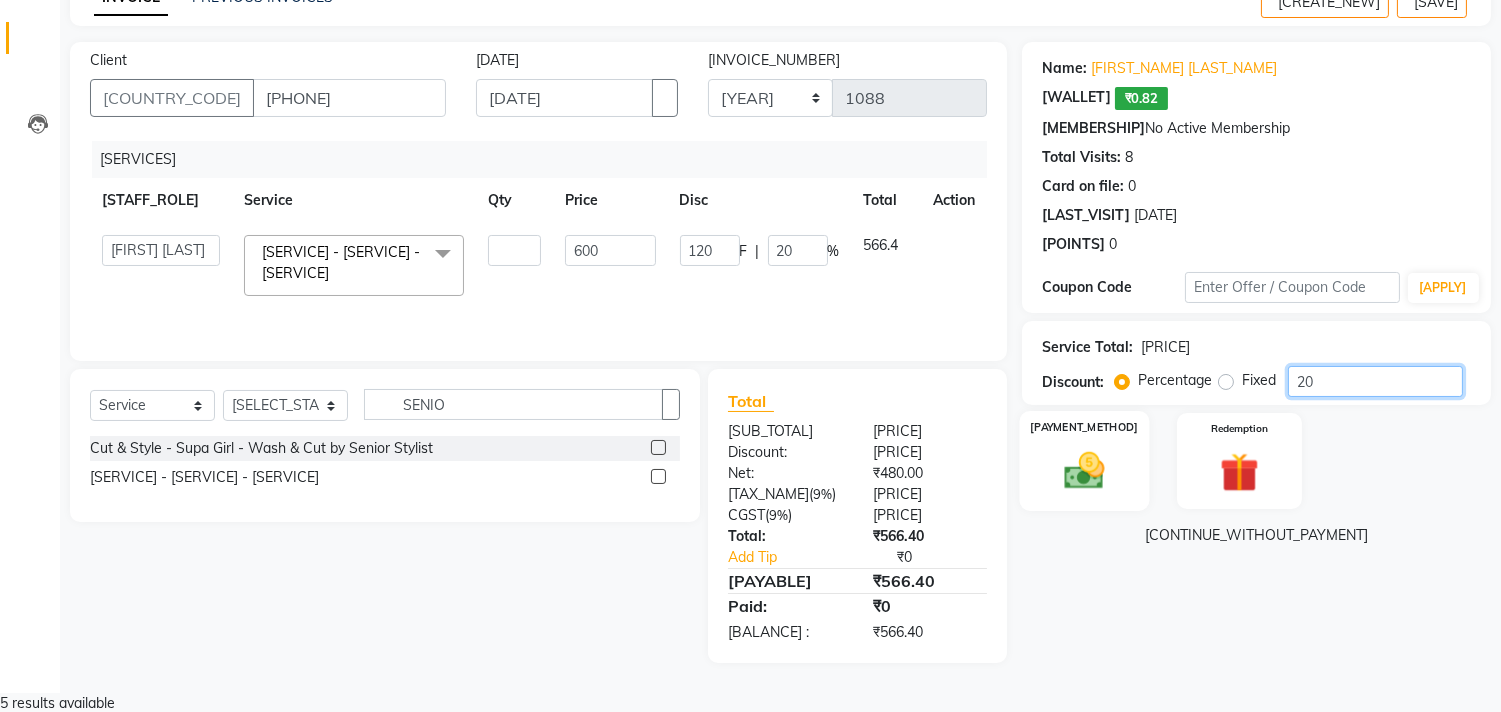 type on "20" 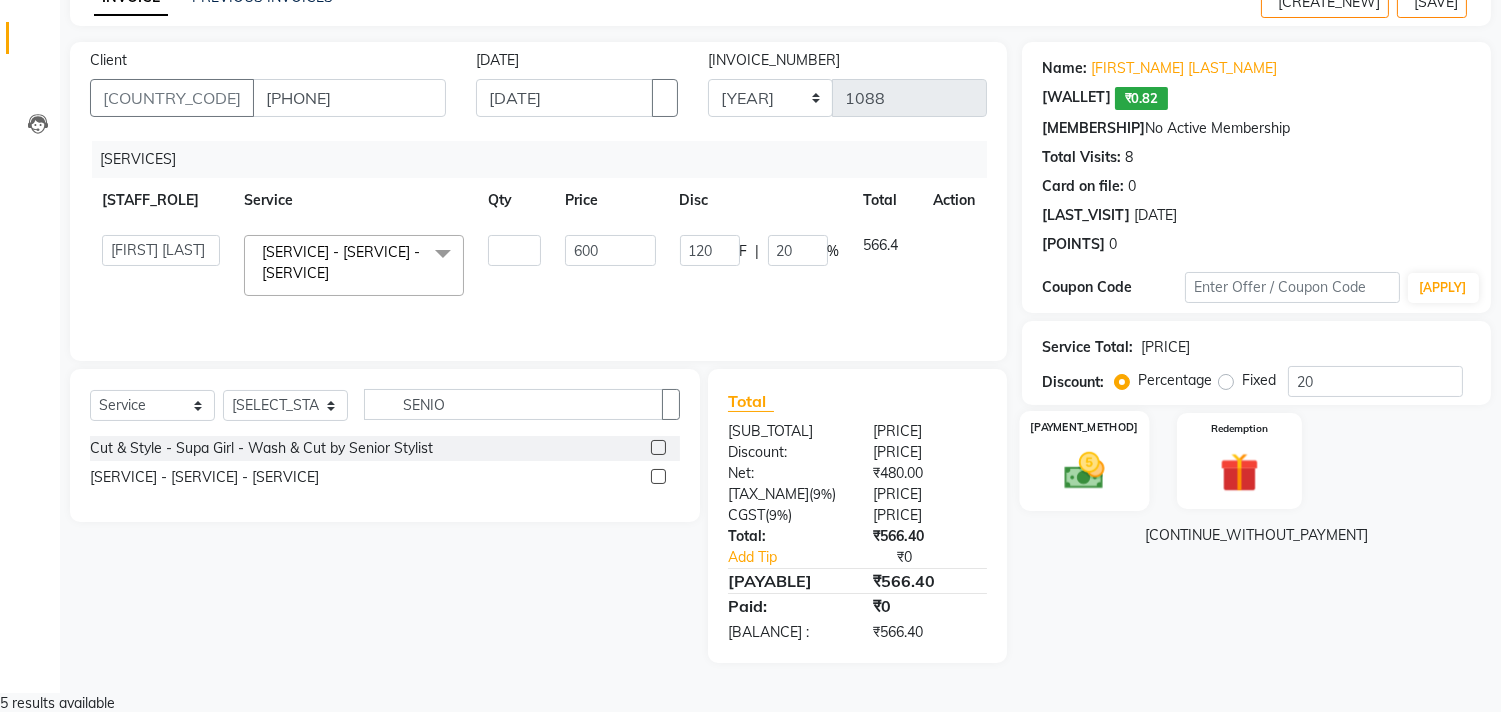 click at bounding box center (1085, 470) 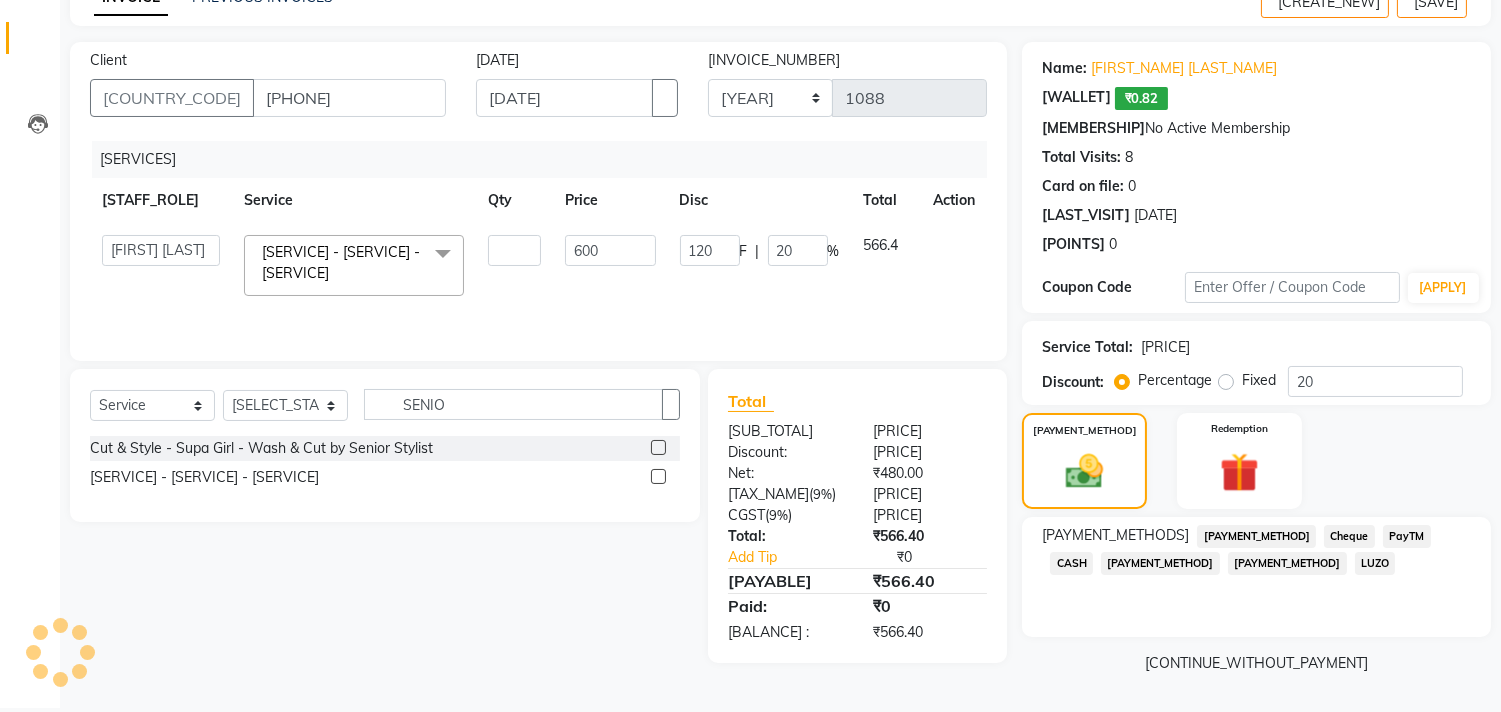 click on "[PAYMENT_METHOD]" at bounding box center [1256, 536] 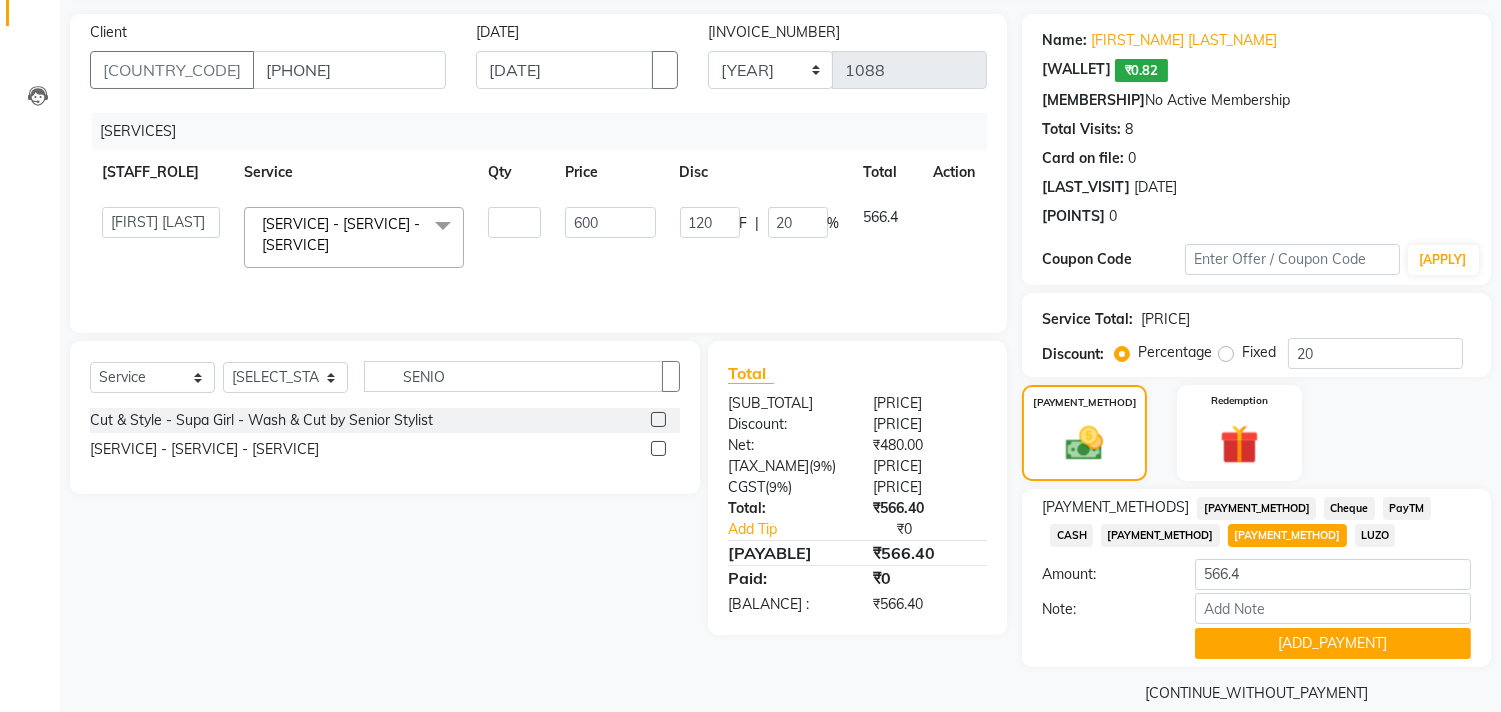 scroll, scrollTop: 163, scrollLeft: 0, axis: vertical 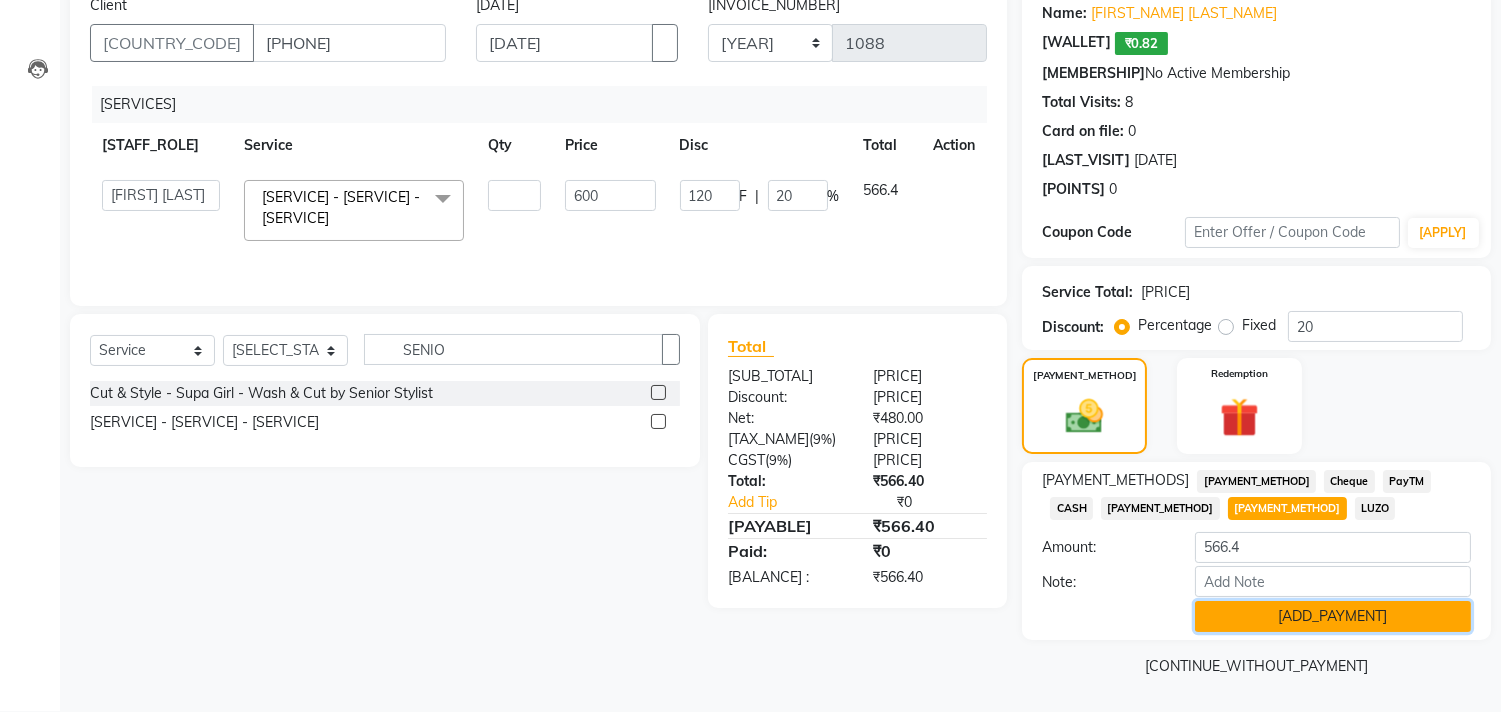 click on "[ADD_PAYMENT]" at bounding box center (1333, 616) 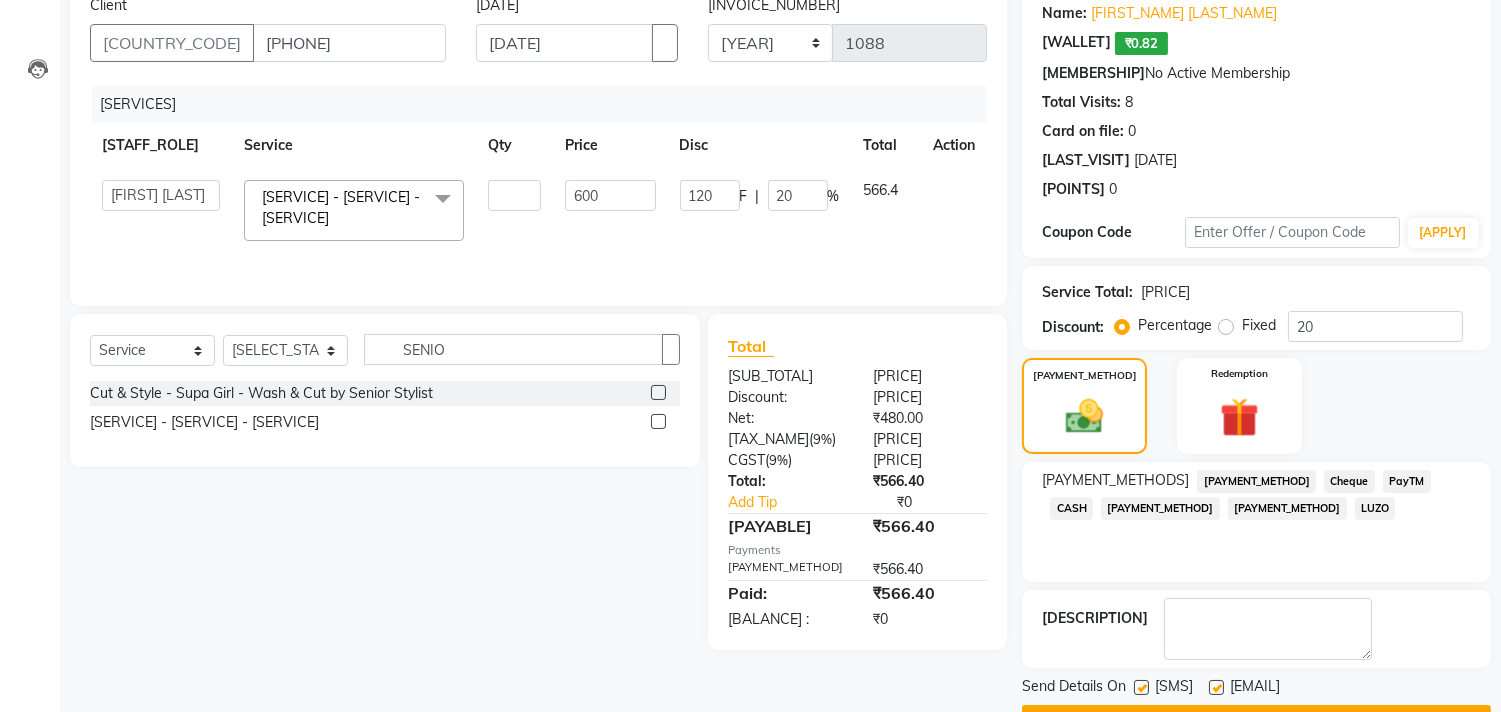 scroll, scrollTop: 218, scrollLeft: 0, axis: vertical 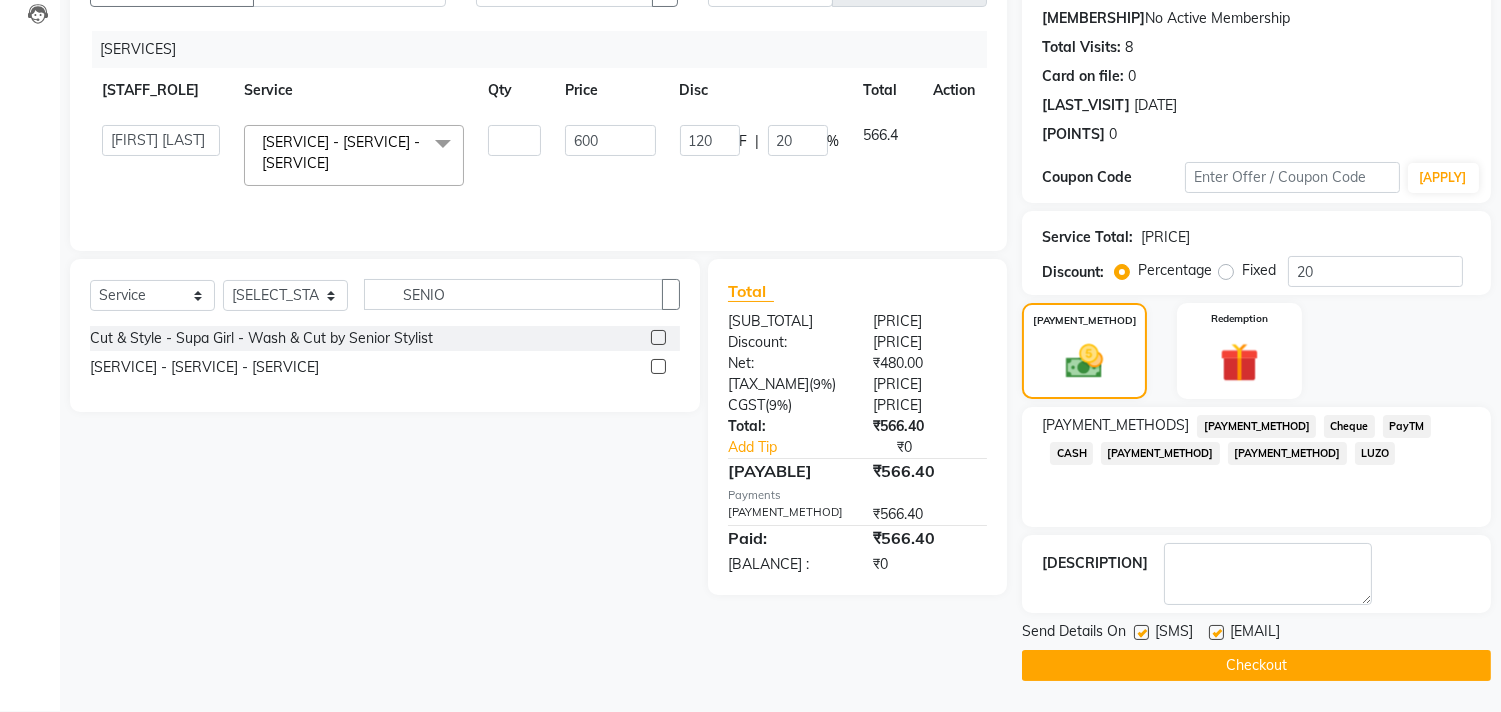 click at bounding box center [1216, 632] 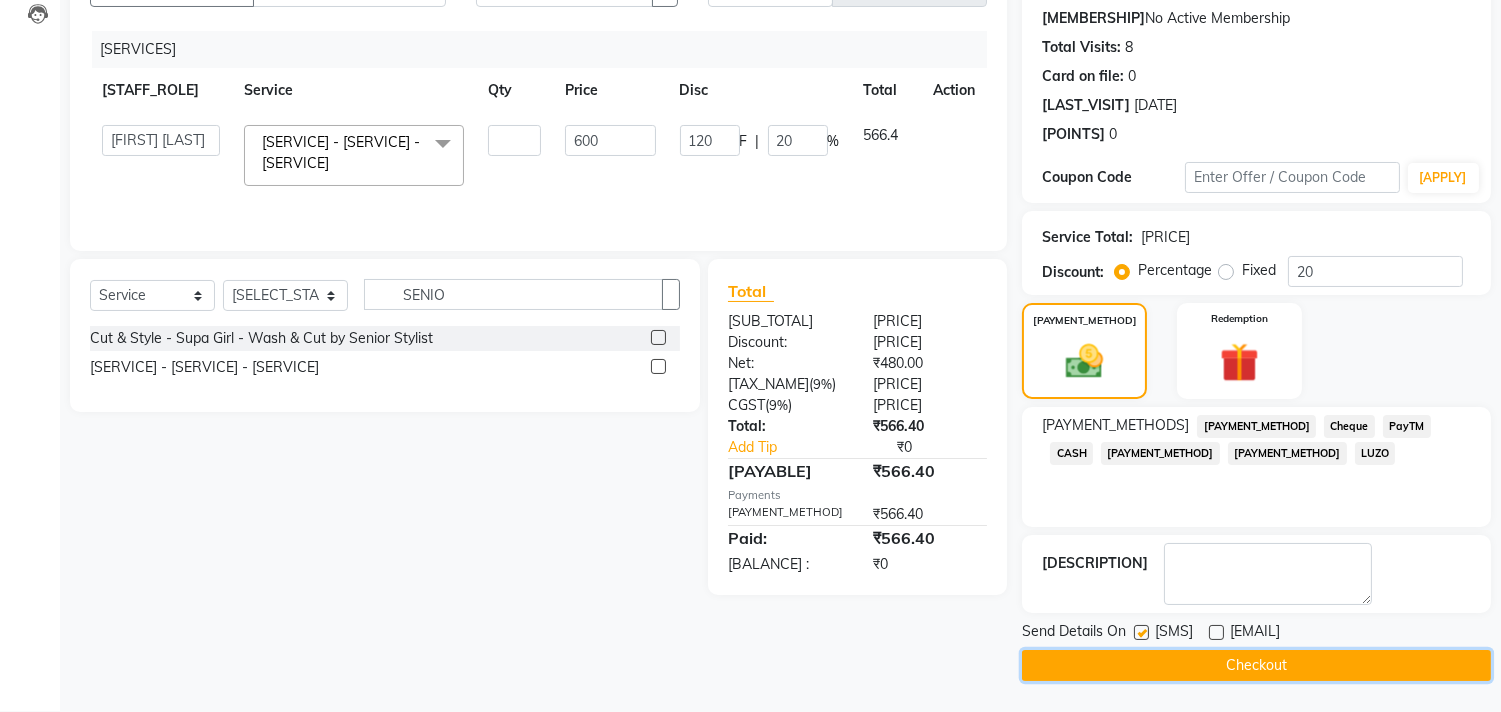 click on "Checkout" at bounding box center [1256, 665] 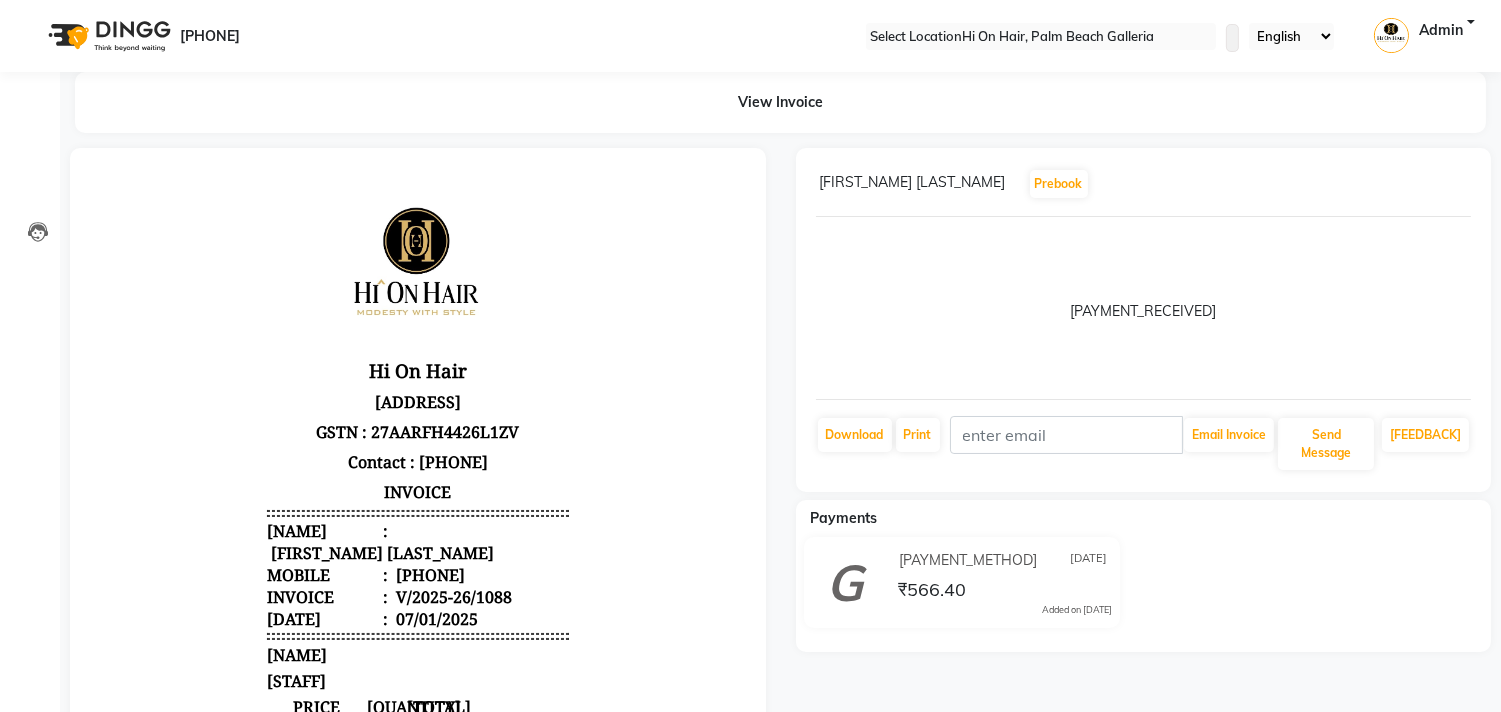 scroll, scrollTop: 0, scrollLeft: 0, axis: both 